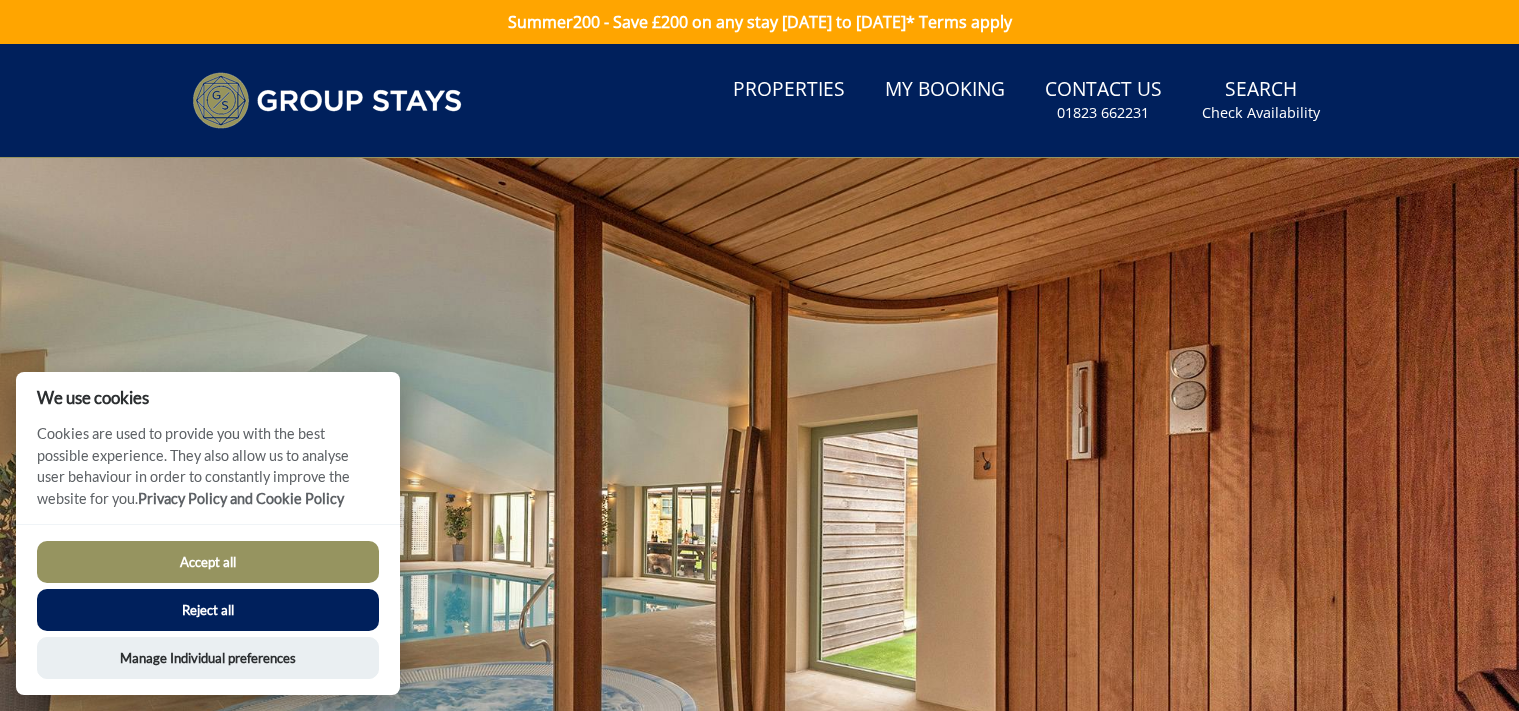 scroll, scrollTop: 0, scrollLeft: 0, axis: both 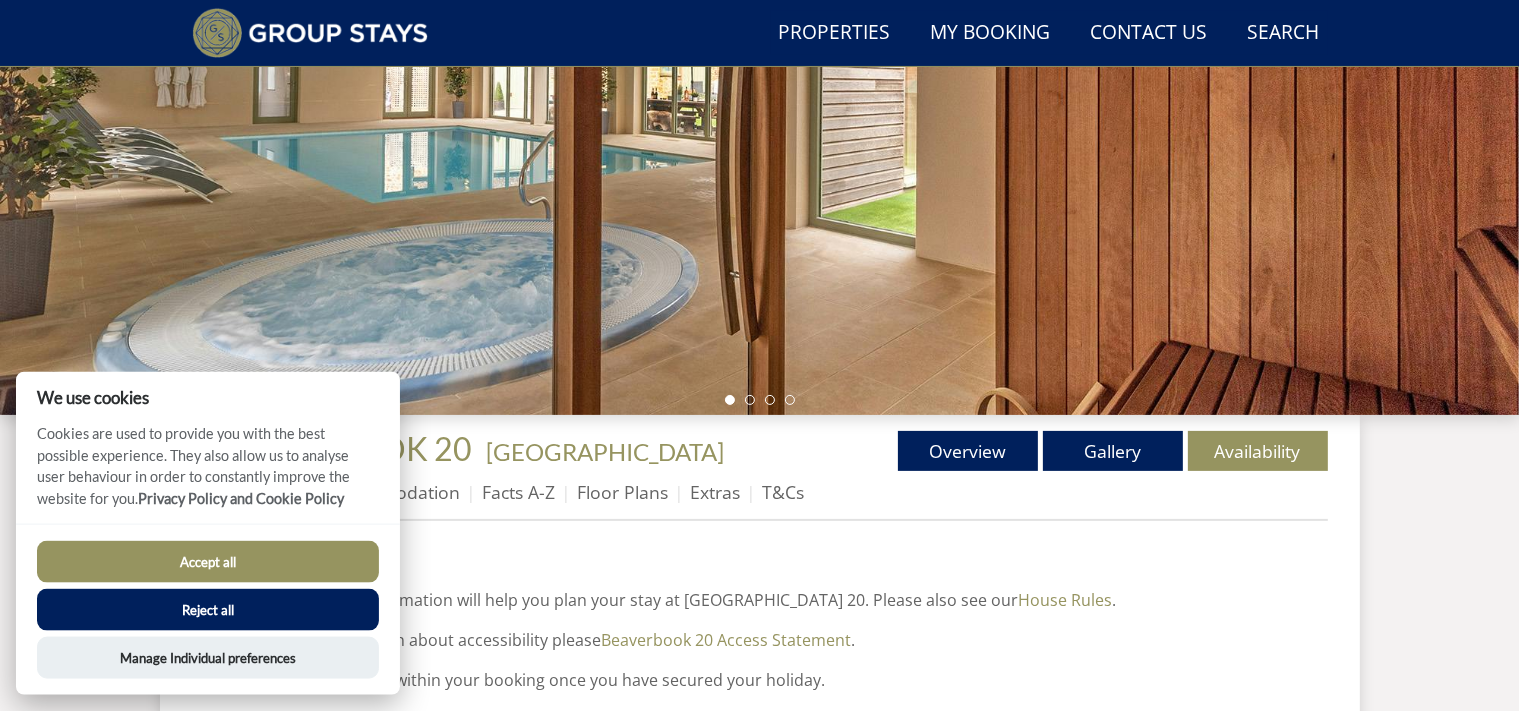 click on "Accept all" at bounding box center [208, 562] 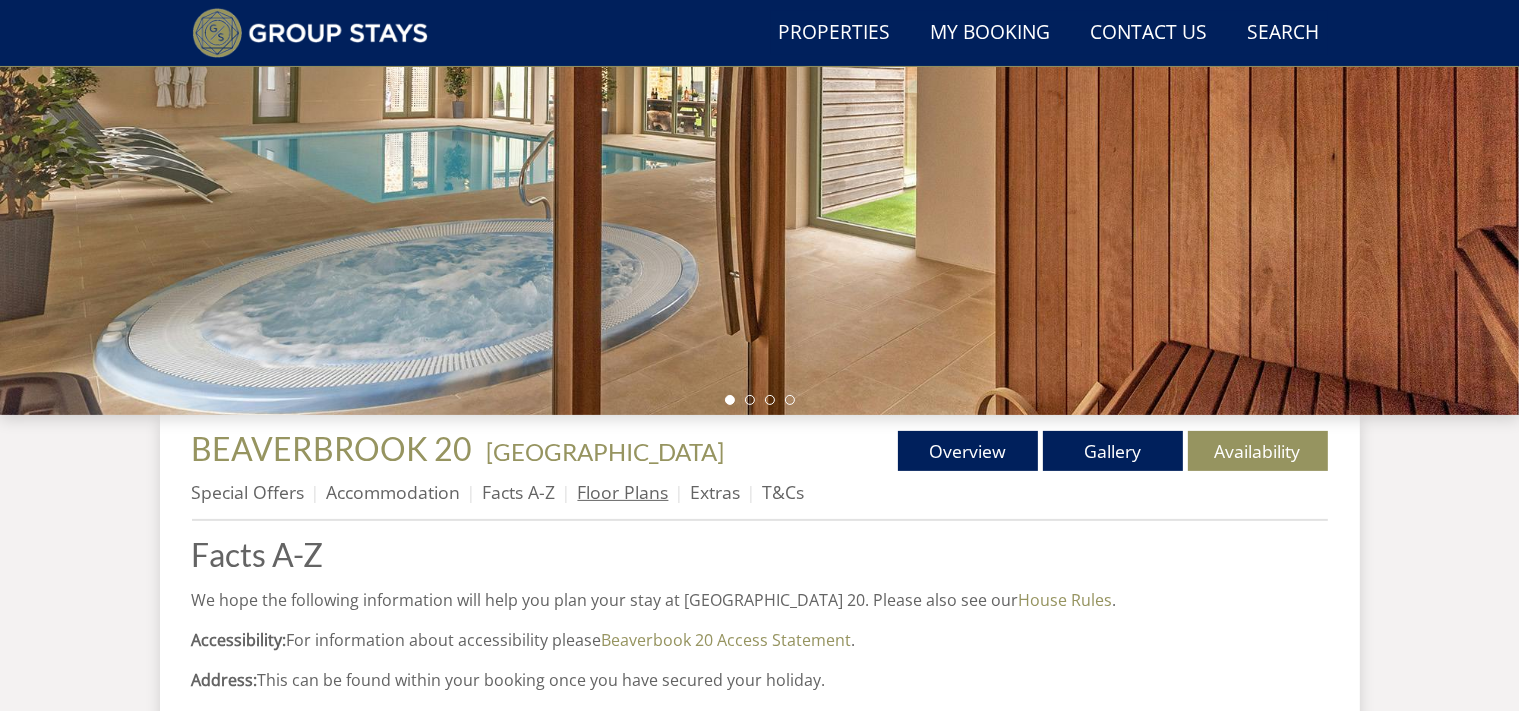 click on "Floor Plans" at bounding box center [623, 492] 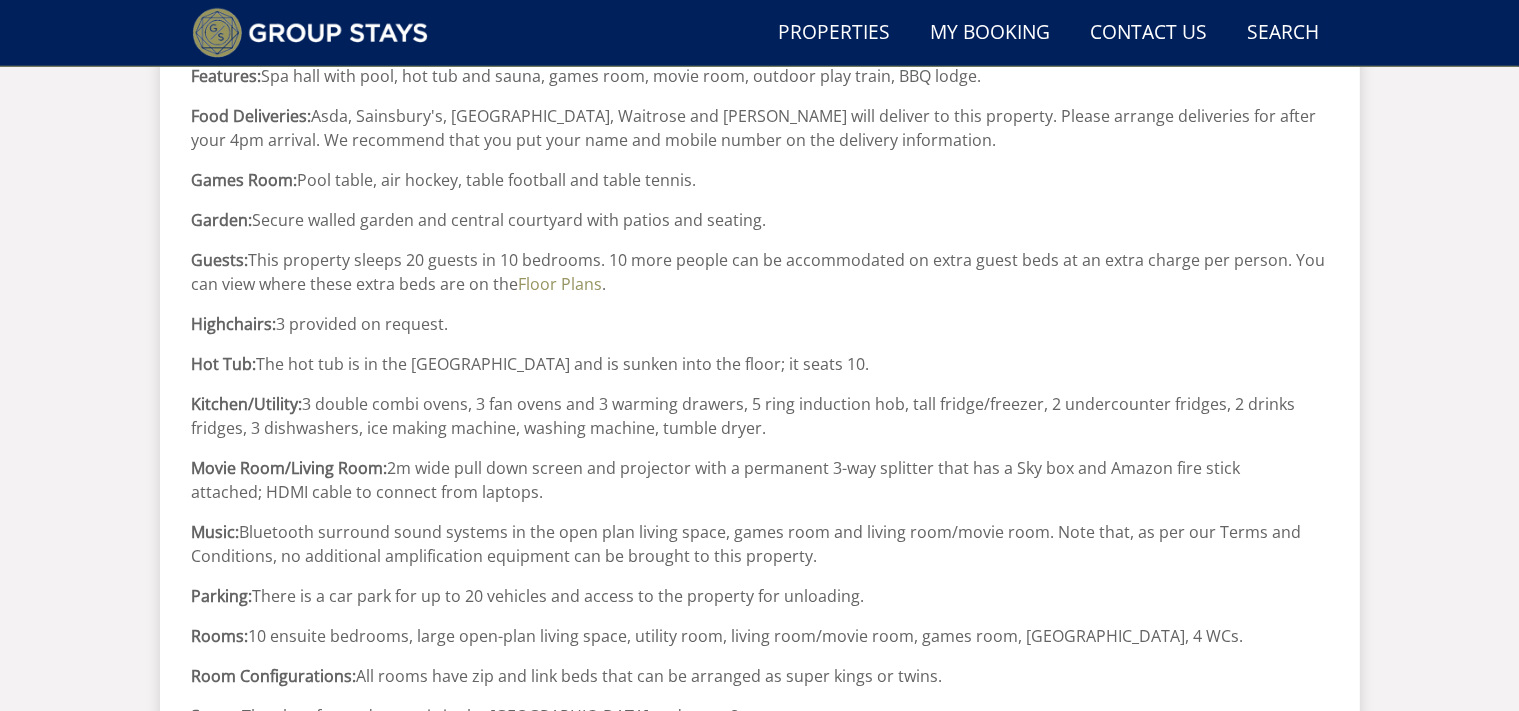 scroll, scrollTop: 1833, scrollLeft: 0, axis: vertical 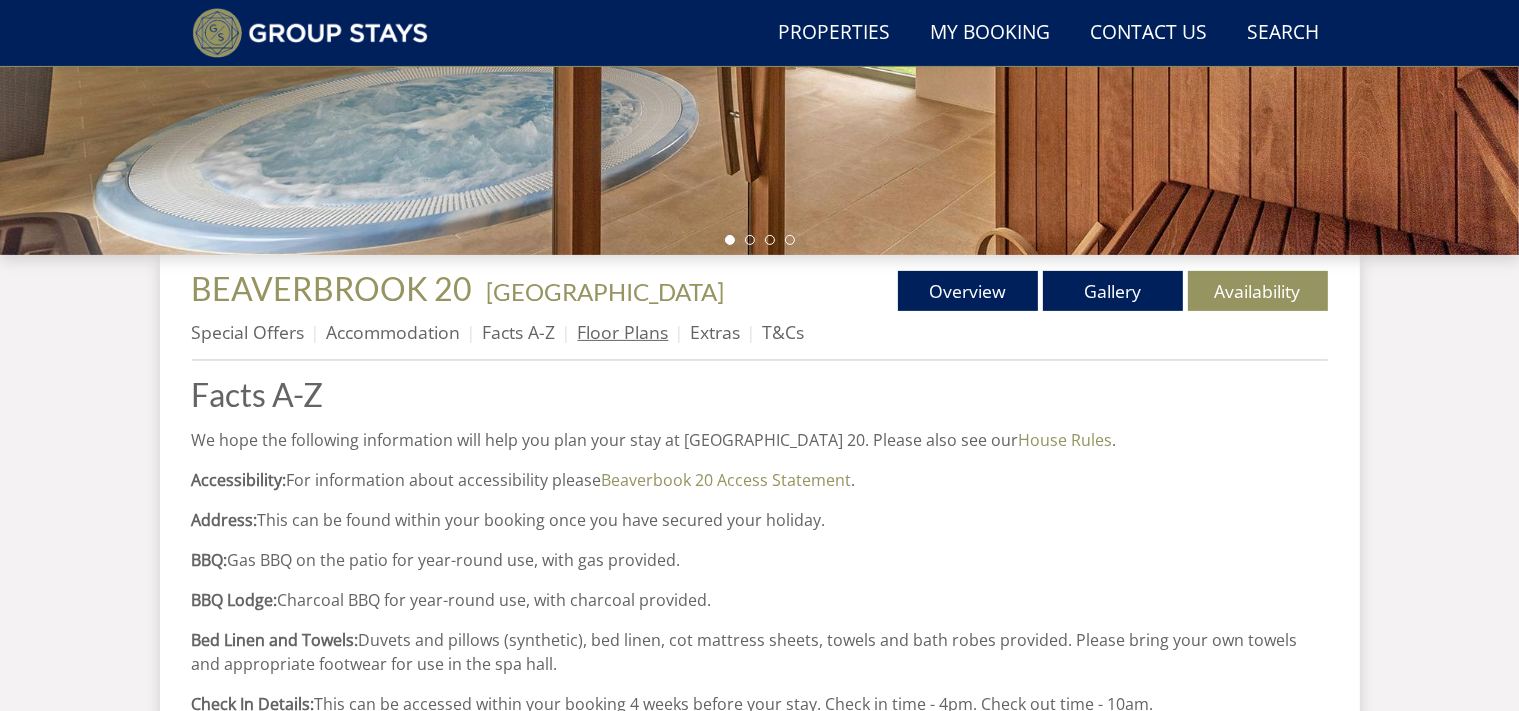 click on "Floor Plans" at bounding box center [623, 332] 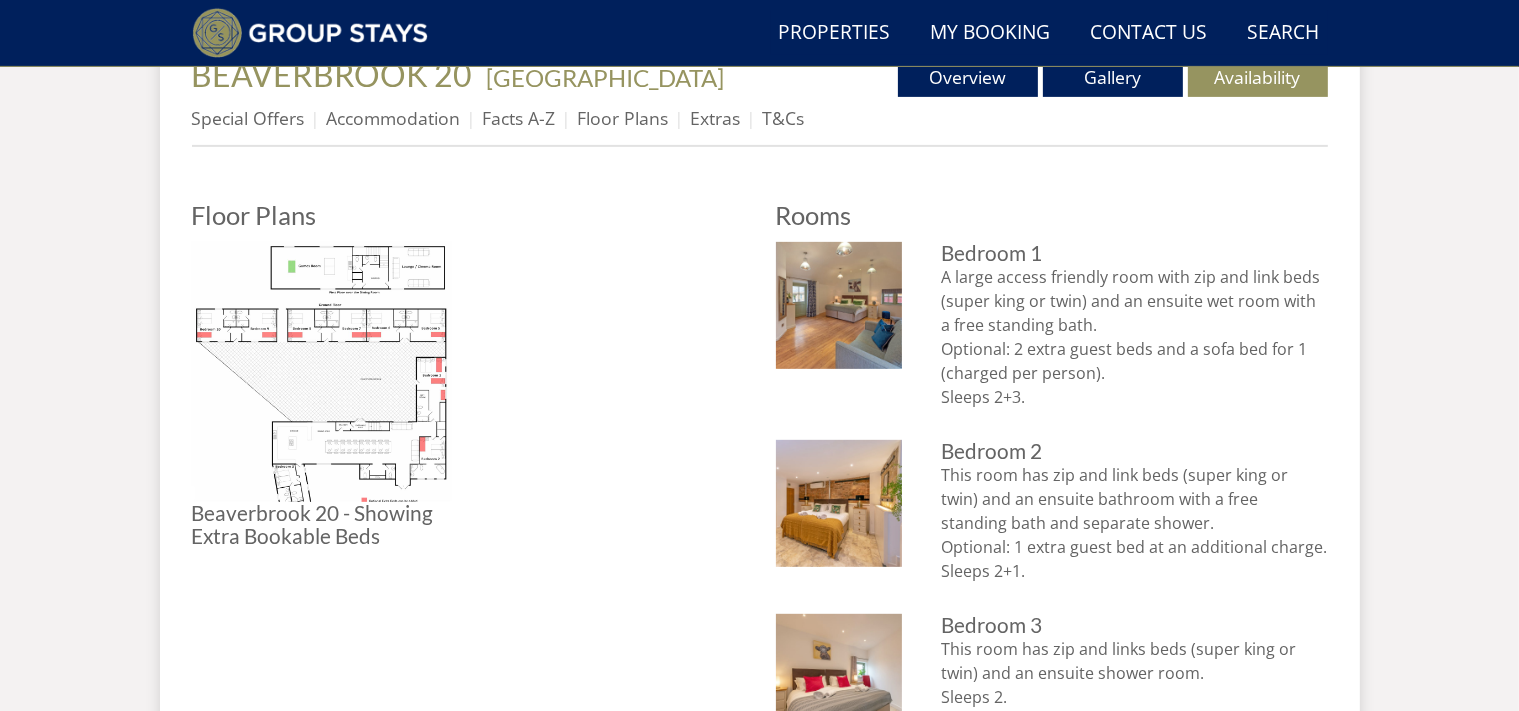 scroll, scrollTop: 754, scrollLeft: 0, axis: vertical 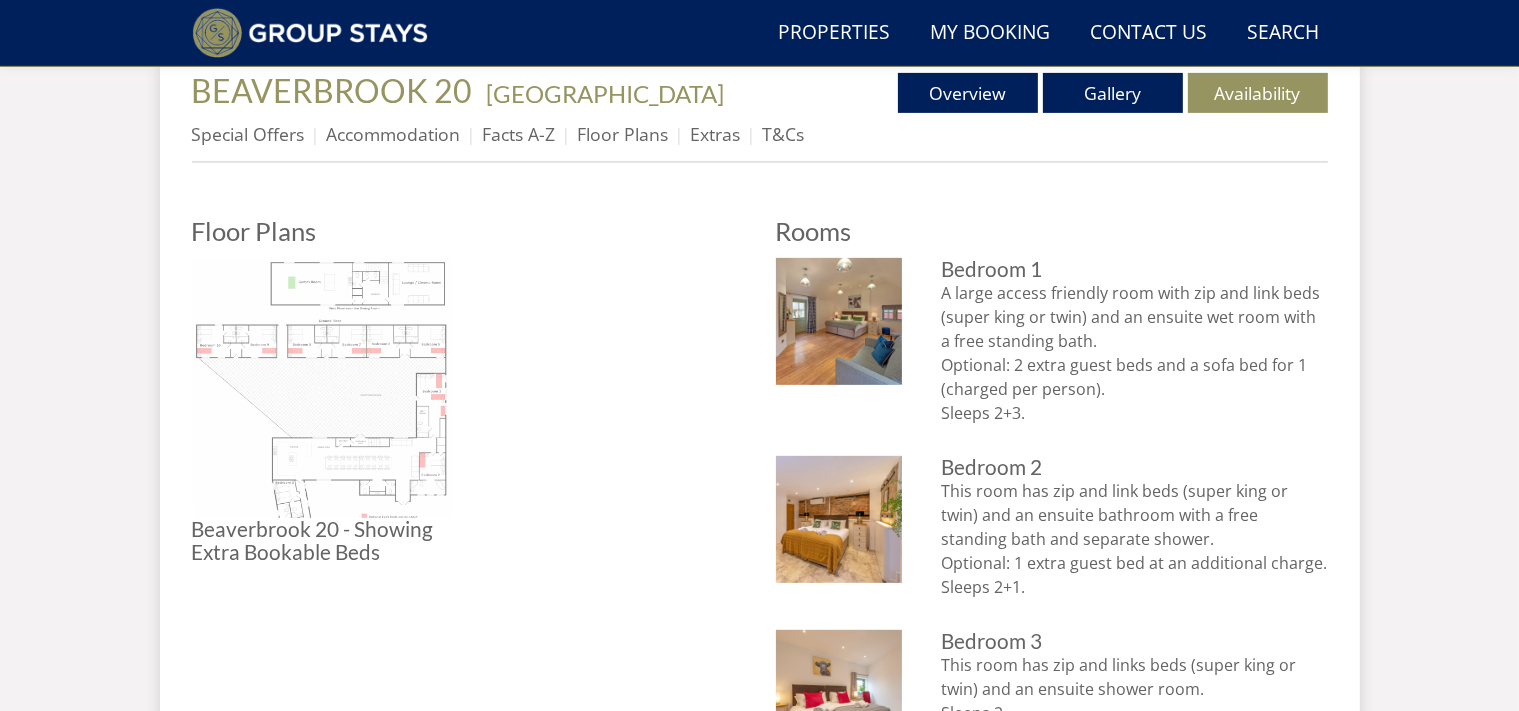 click at bounding box center [322, 388] 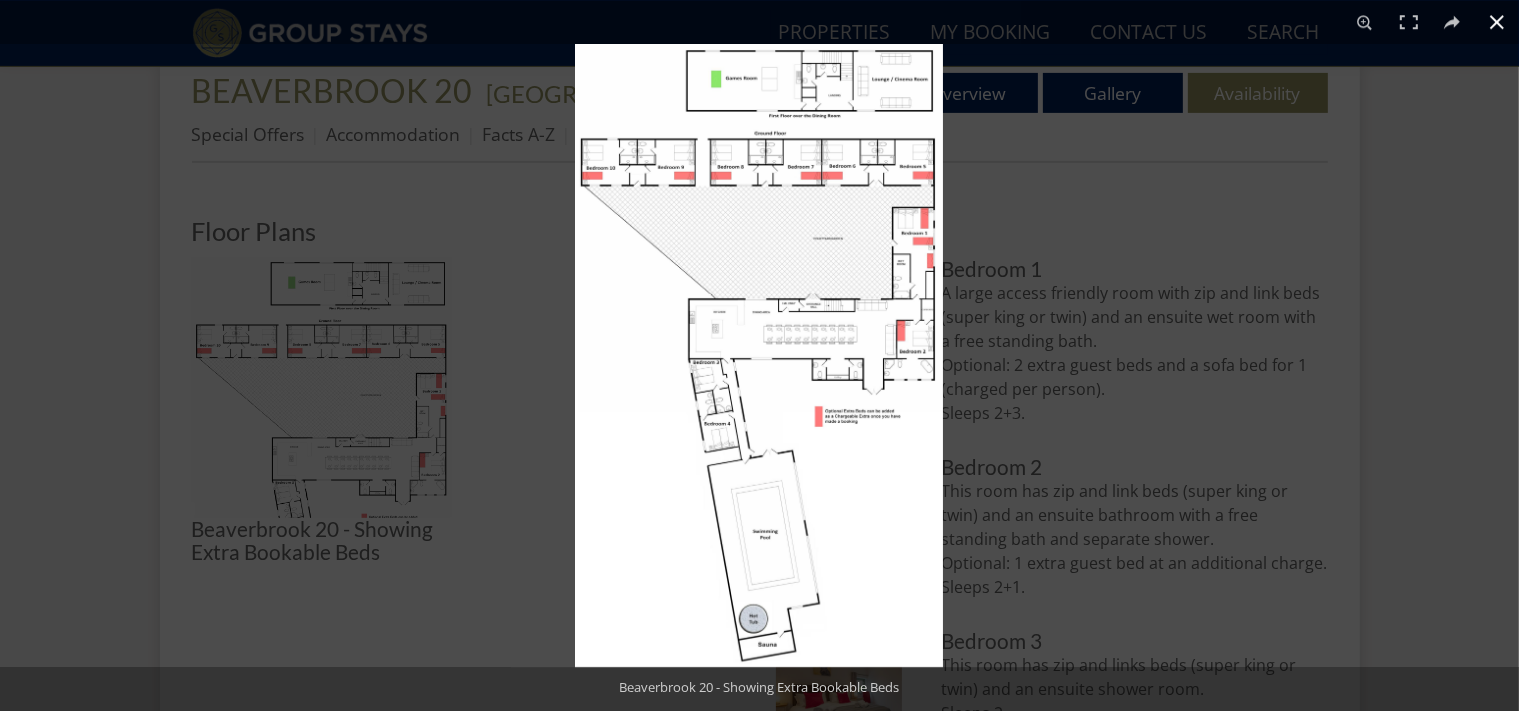 click at bounding box center [1497, 22] 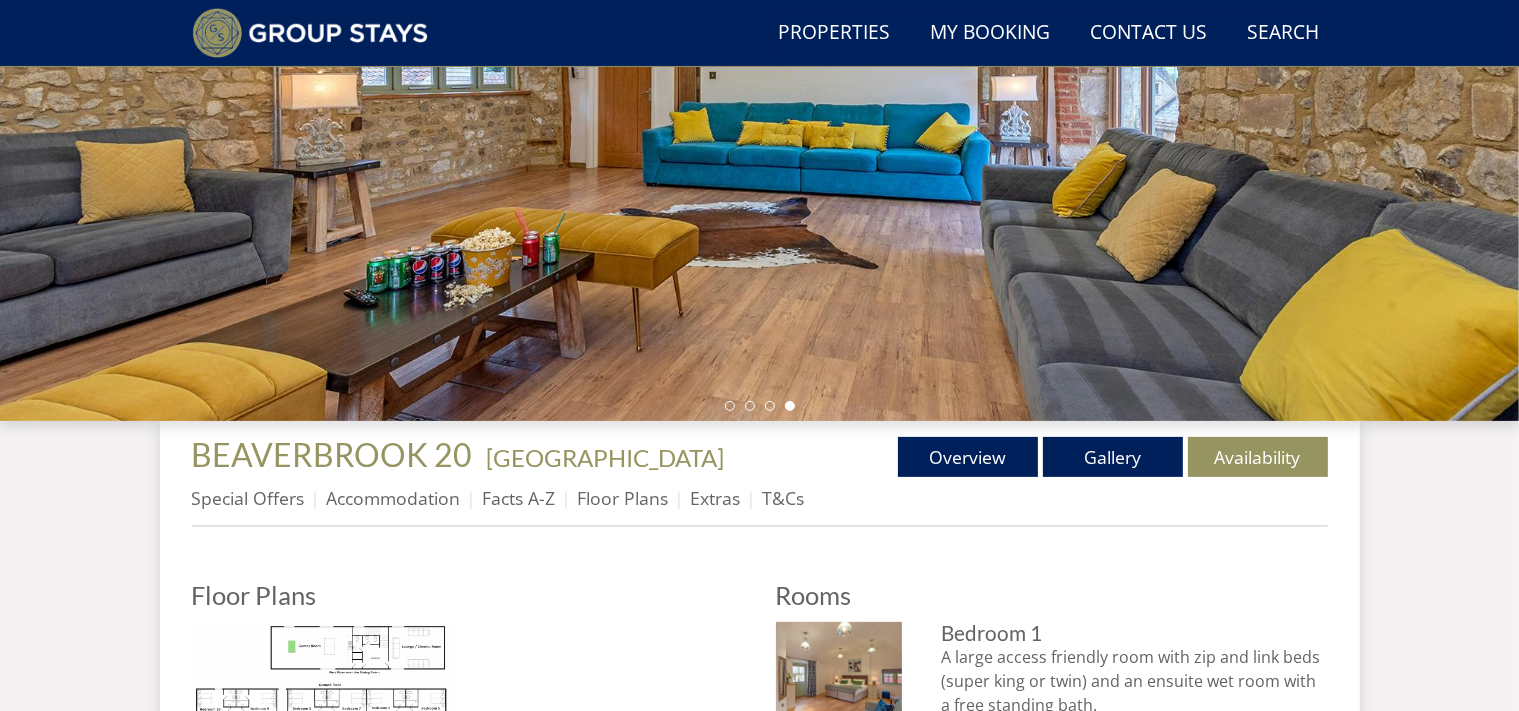 scroll, scrollTop: 392, scrollLeft: 0, axis: vertical 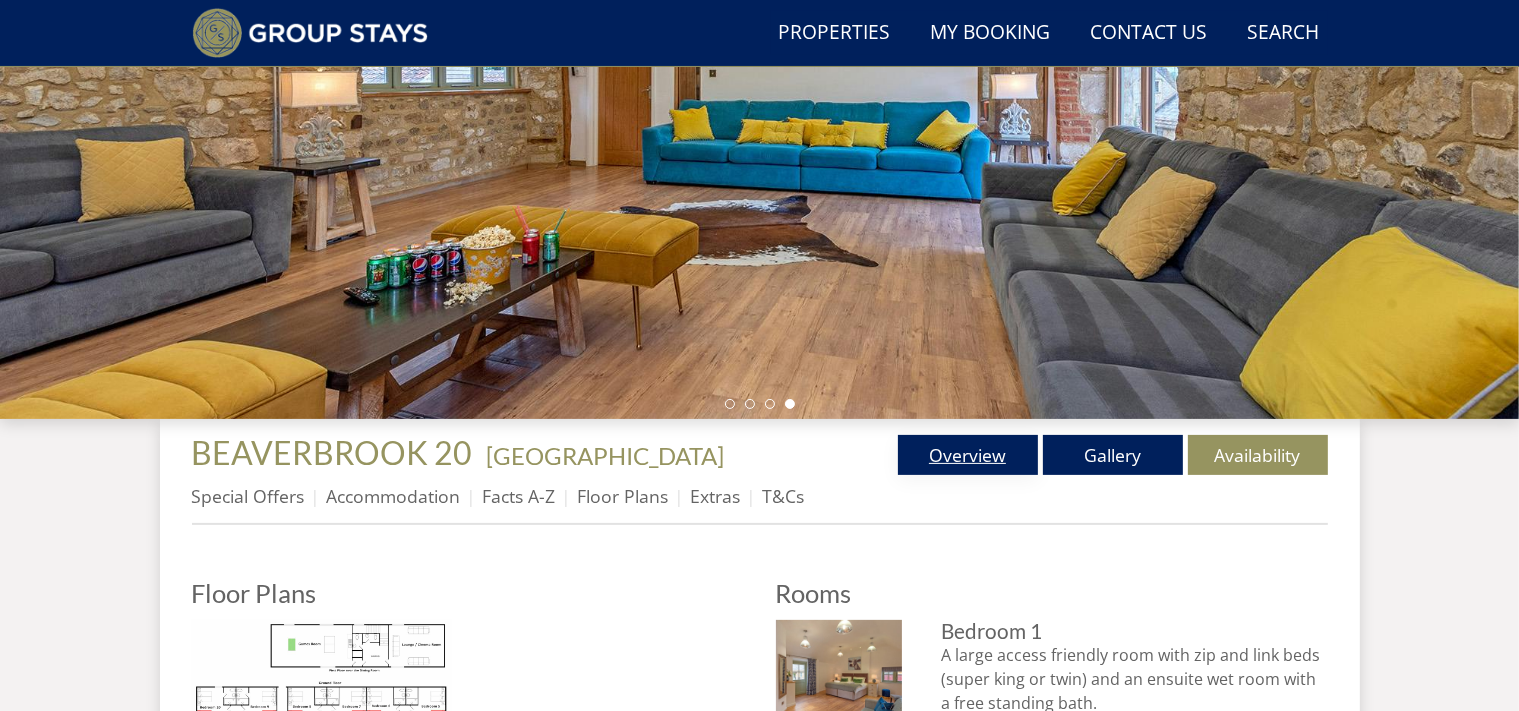 click on "Overview" at bounding box center (968, 455) 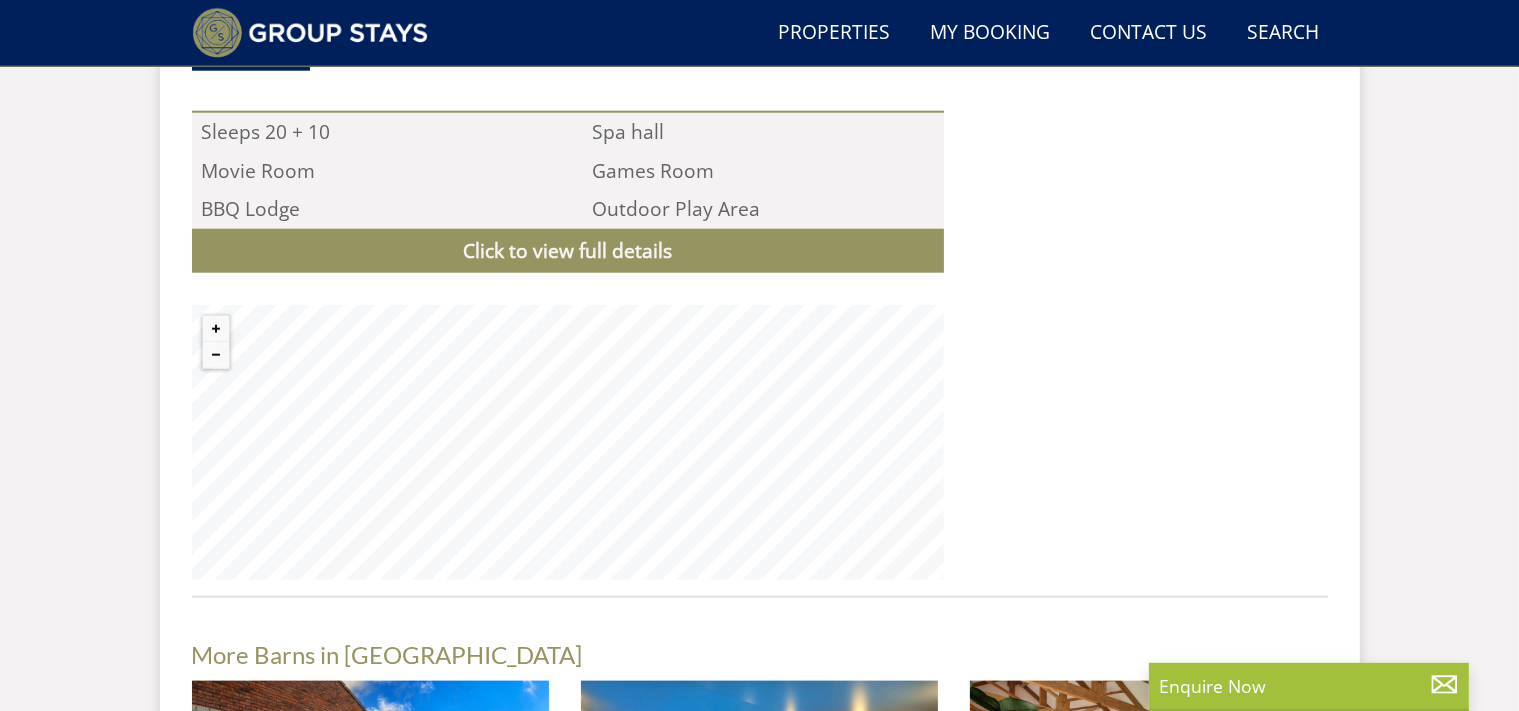 scroll, scrollTop: 2259, scrollLeft: 0, axis: vertical 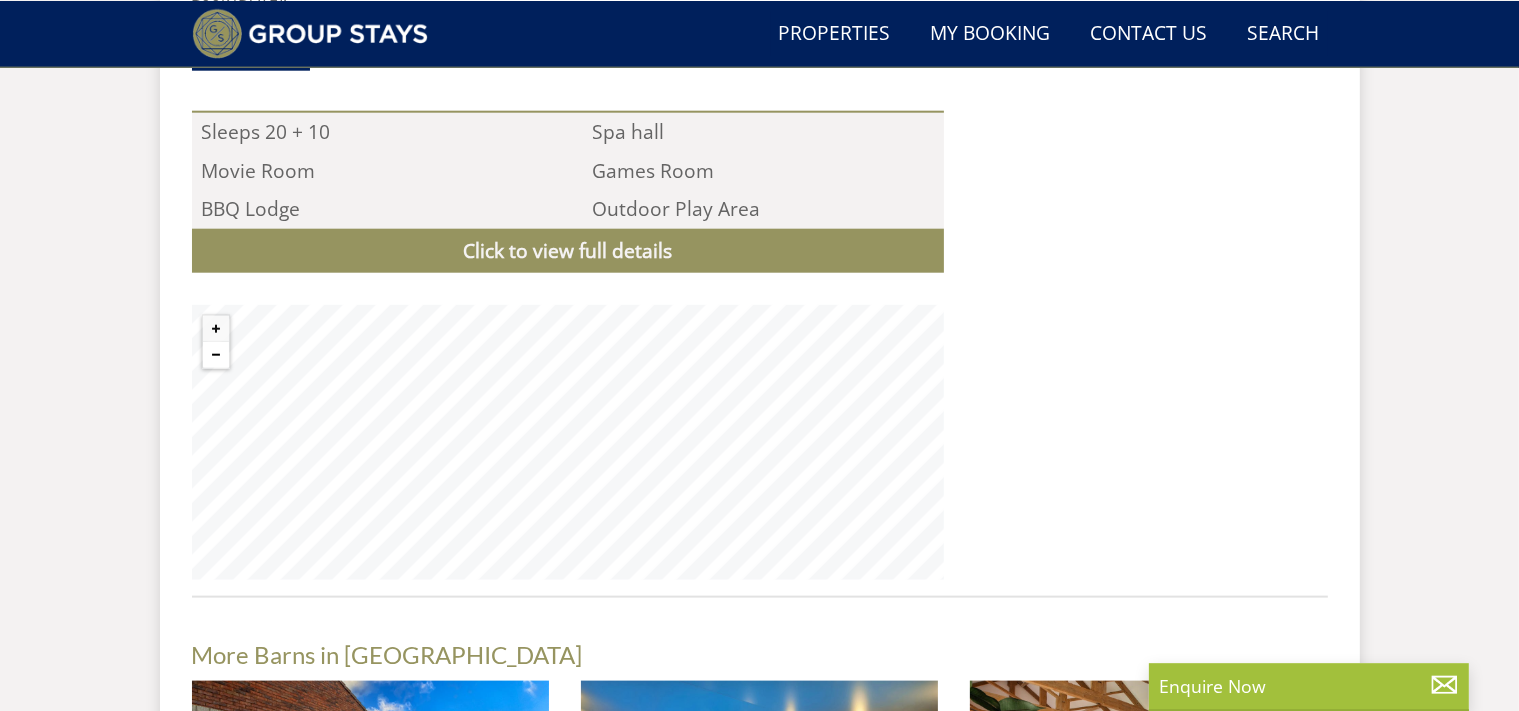 click at bounding box center (216, 354) 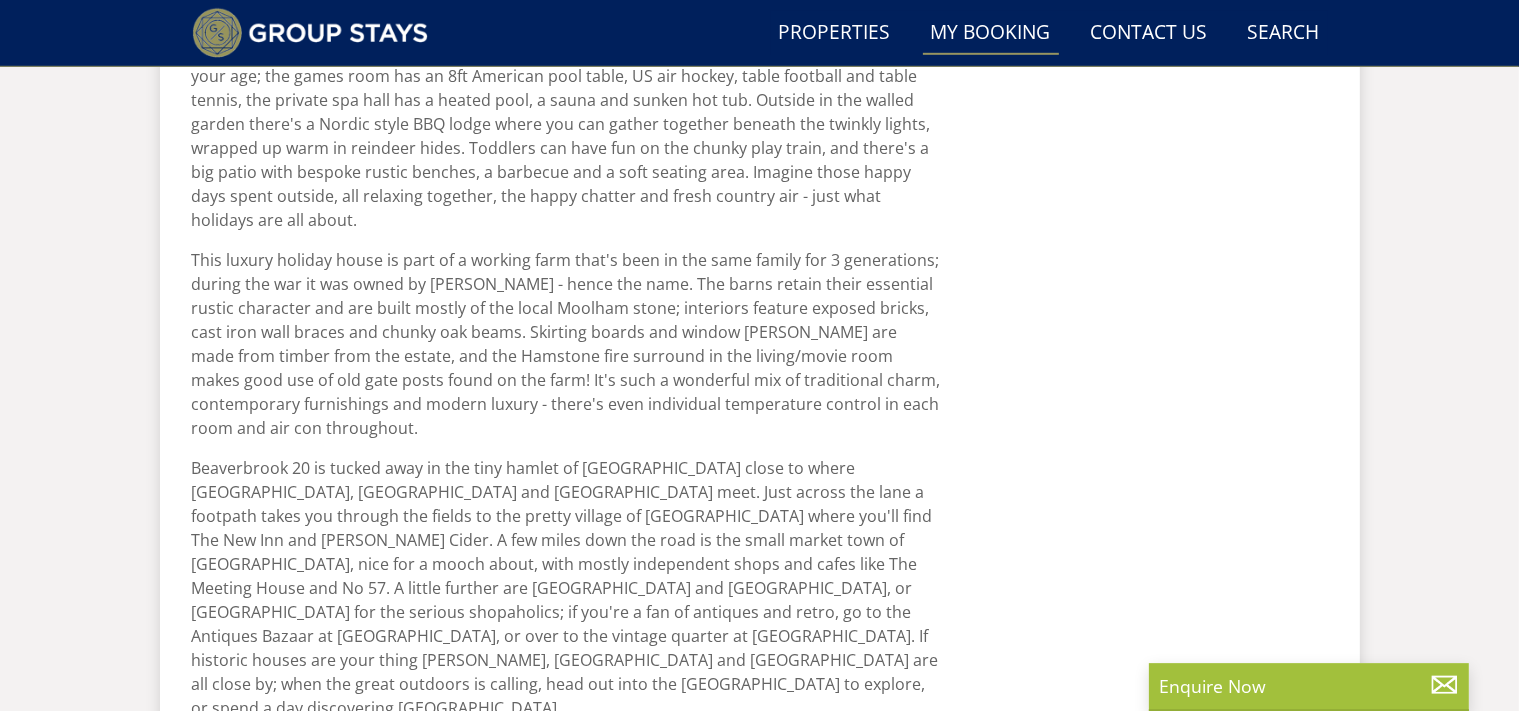 scroll, scrollTop: 1342, scrollLeft: 0, axis: vertical 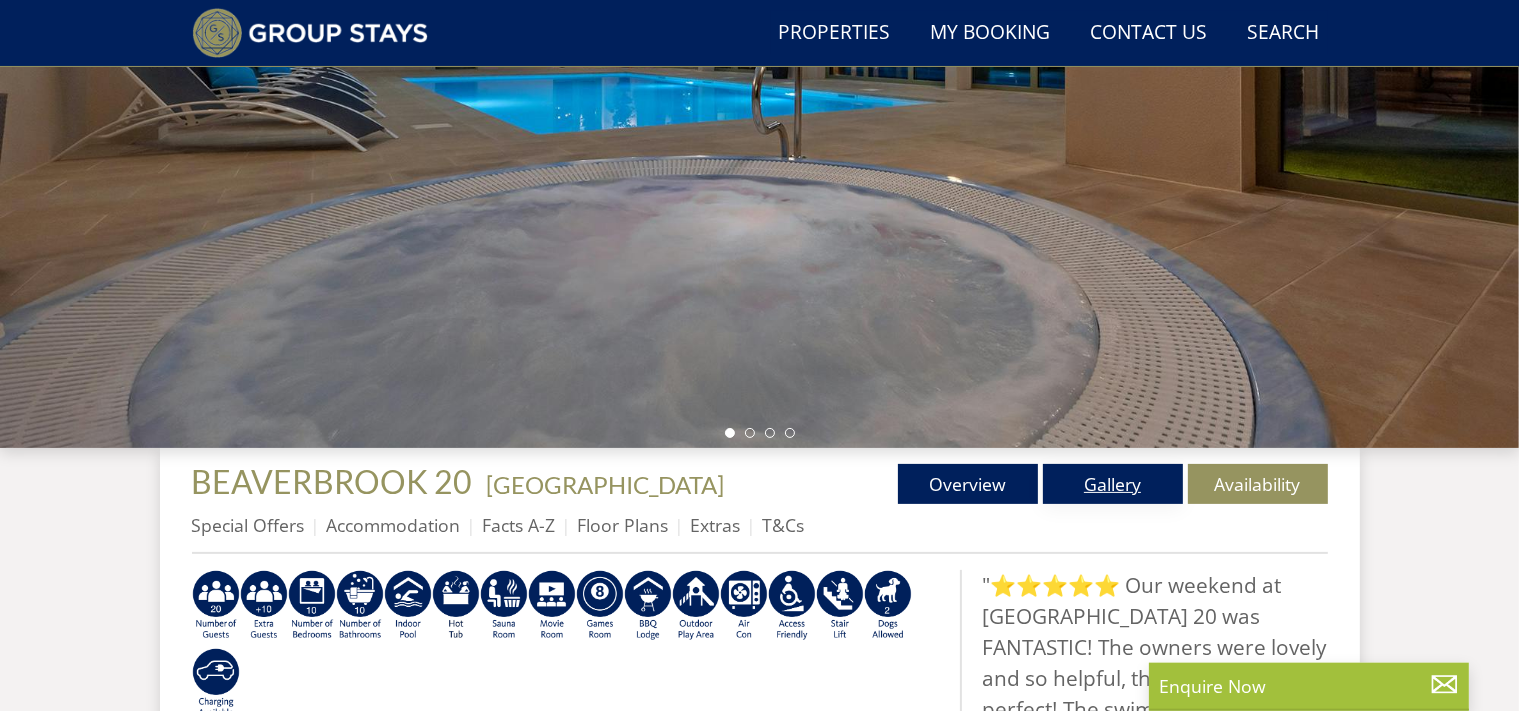 click on "Gallery" at bounding box center (1113, 484) 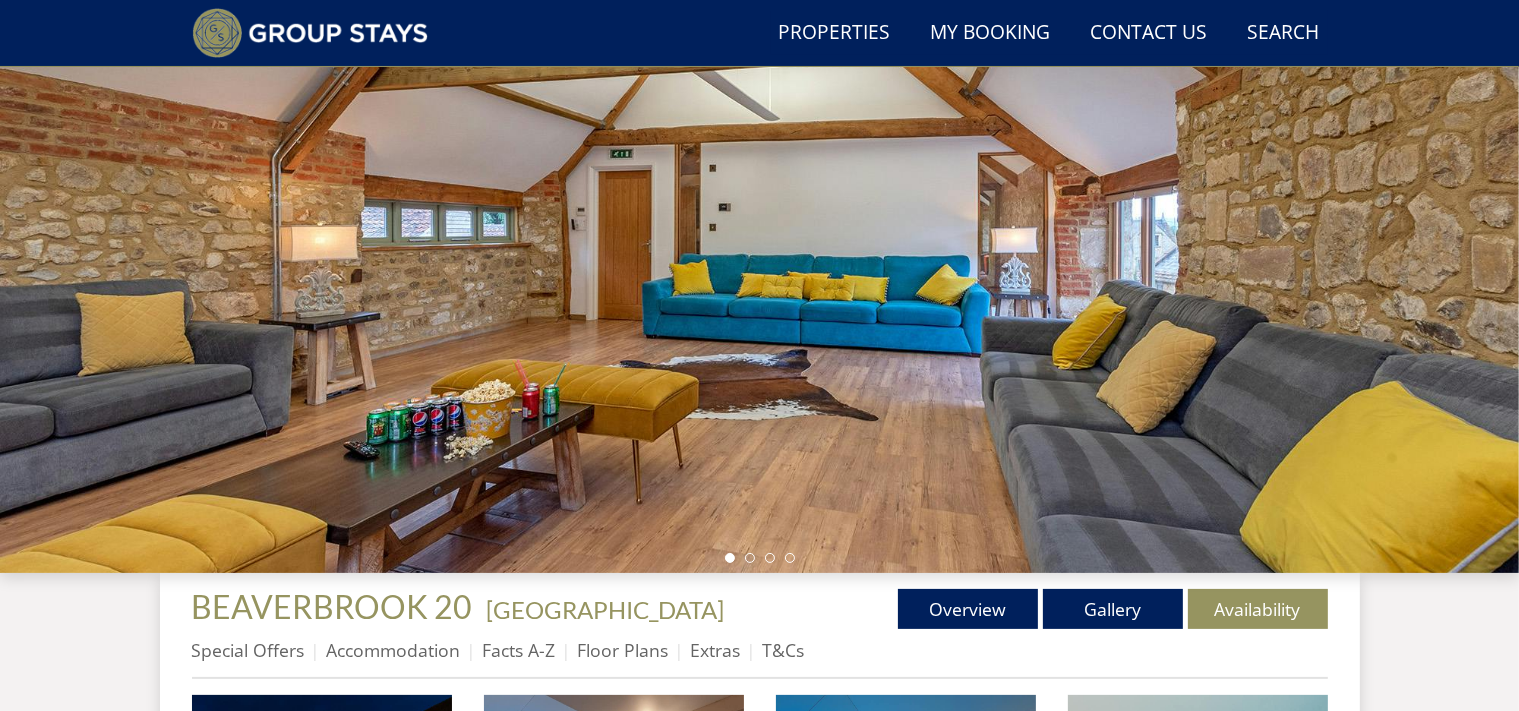 scroll, scrollTop: 232, scrollLeft: 0, axis: vertical 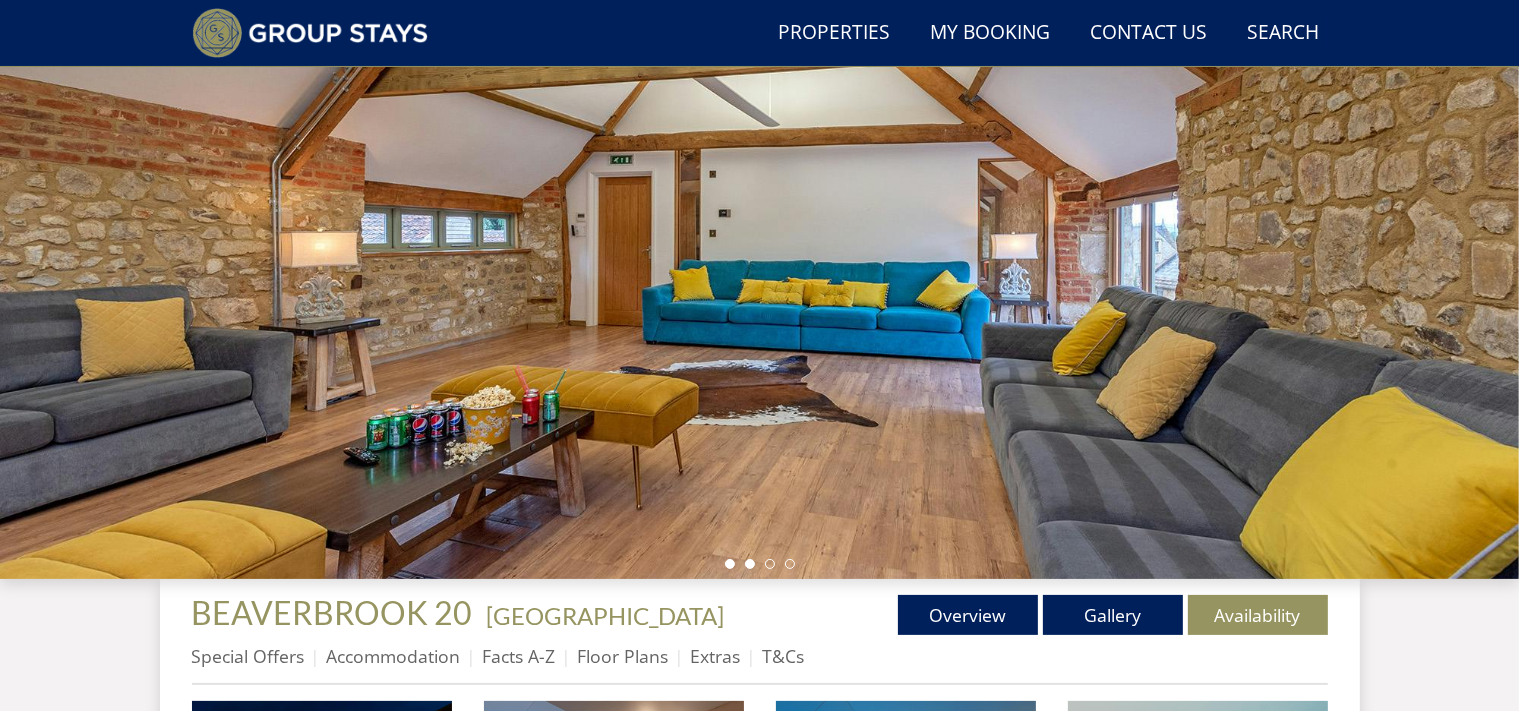 click at bounding box center [750, 564] 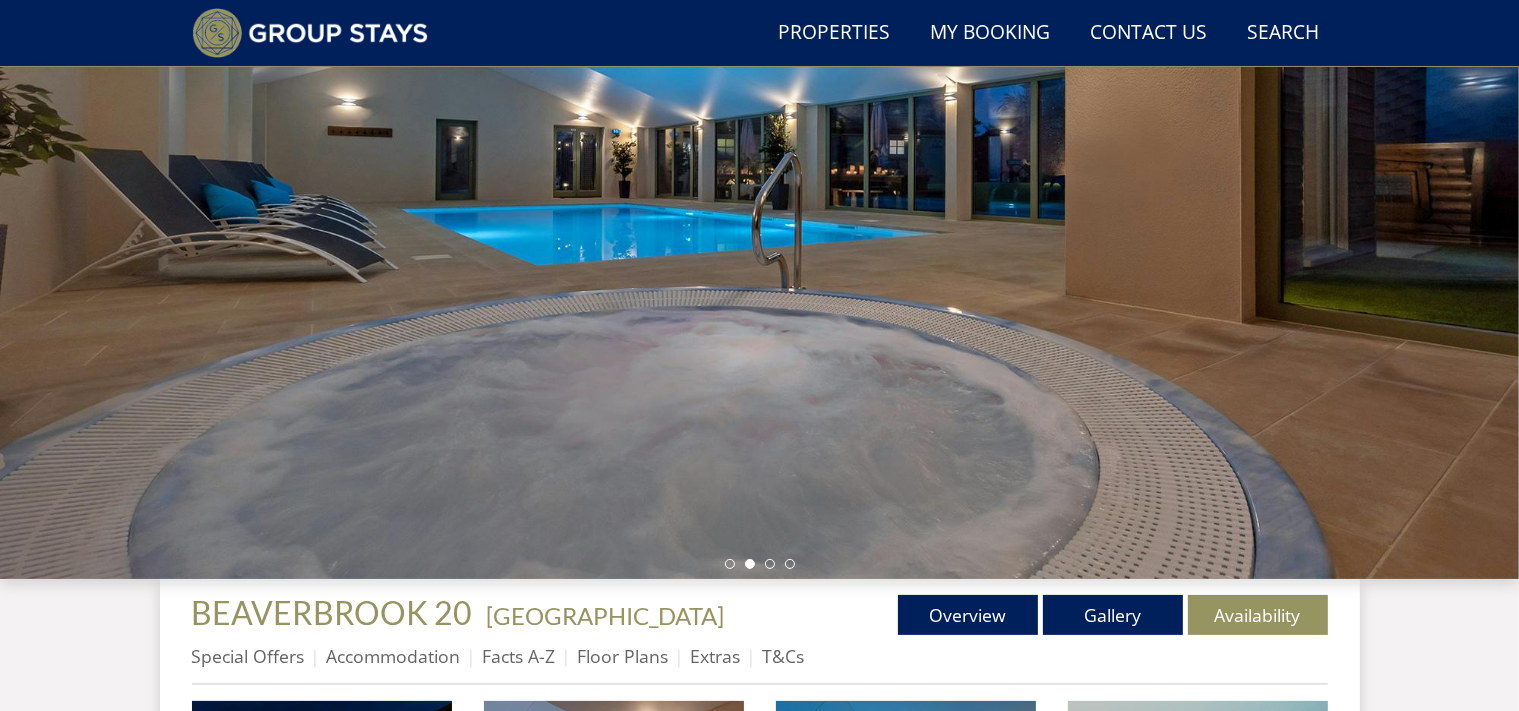 click at bounding box center [760, 564] 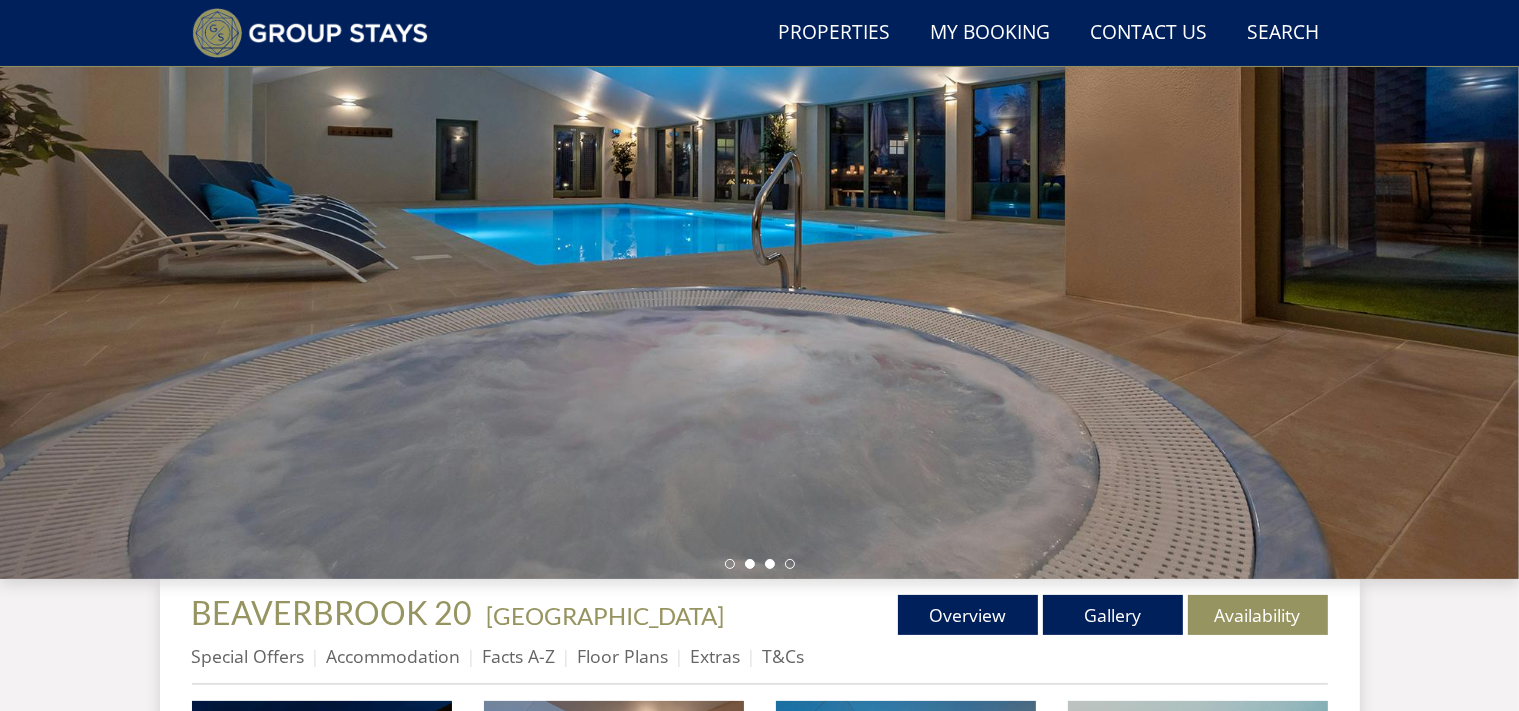 click at bounding box center (770, 564) 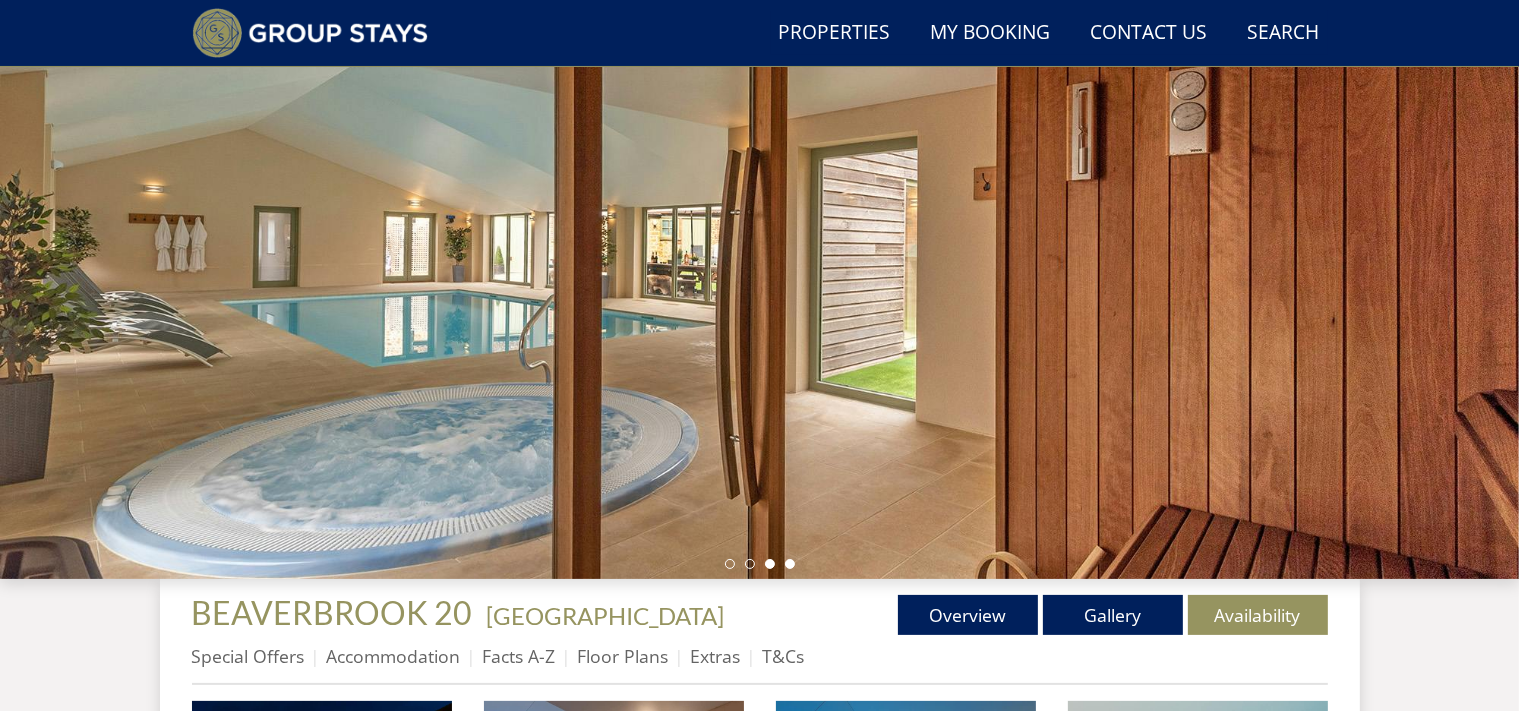 click at bounding box center [790, 564] 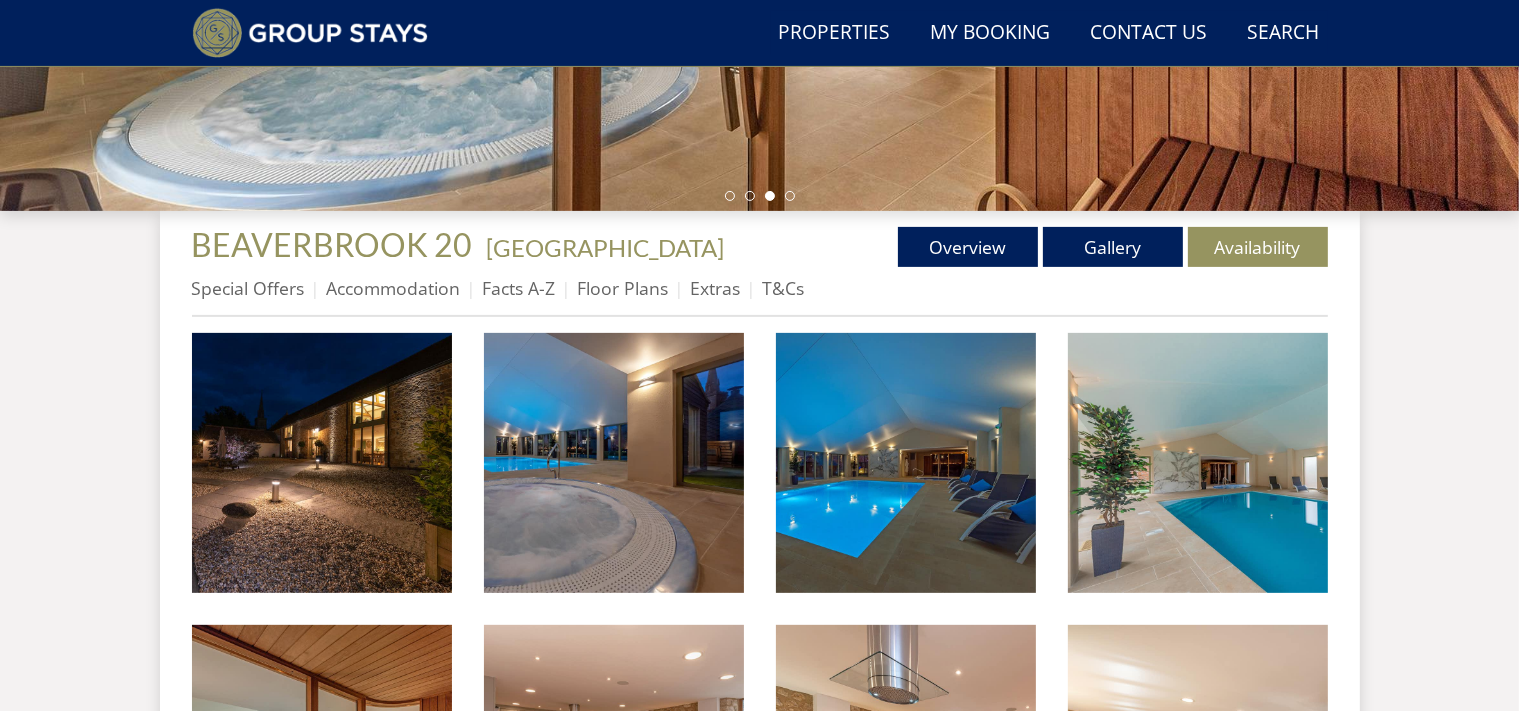 scroll, scrollTop: 598, scrollLeft: 0, axis: vertical 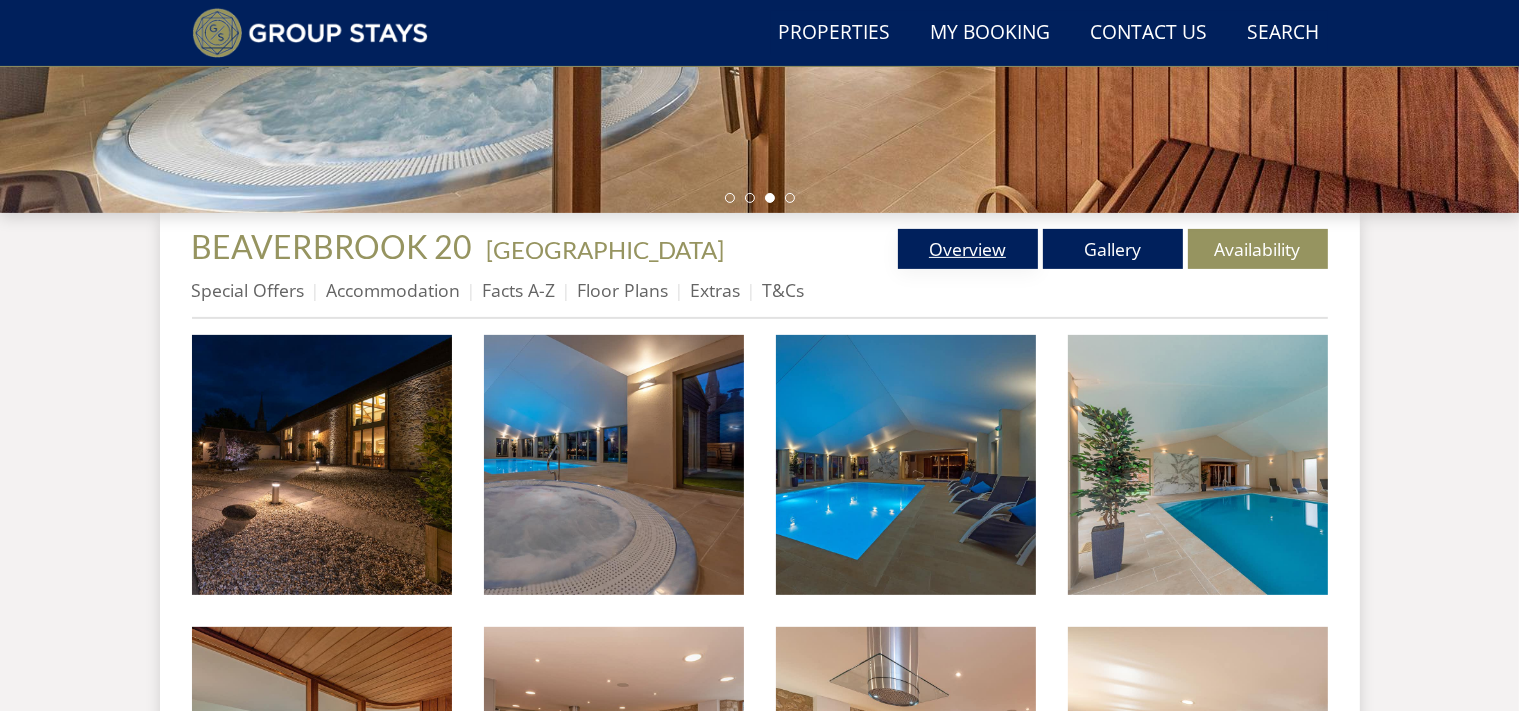 click on "Overview" at bounding box center (968, 249) 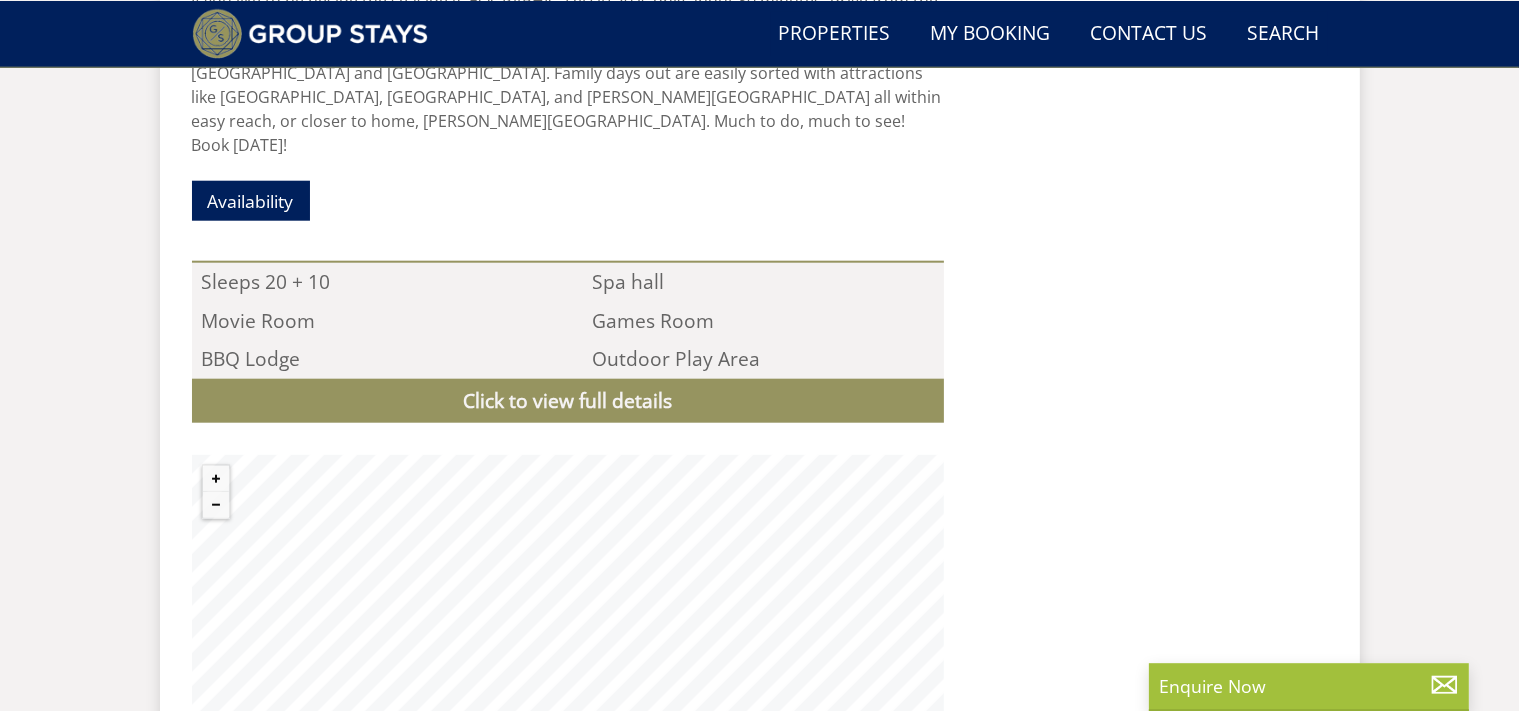 scroll, scrollTop: 2100, scrollLeft: 0, axis: vertical 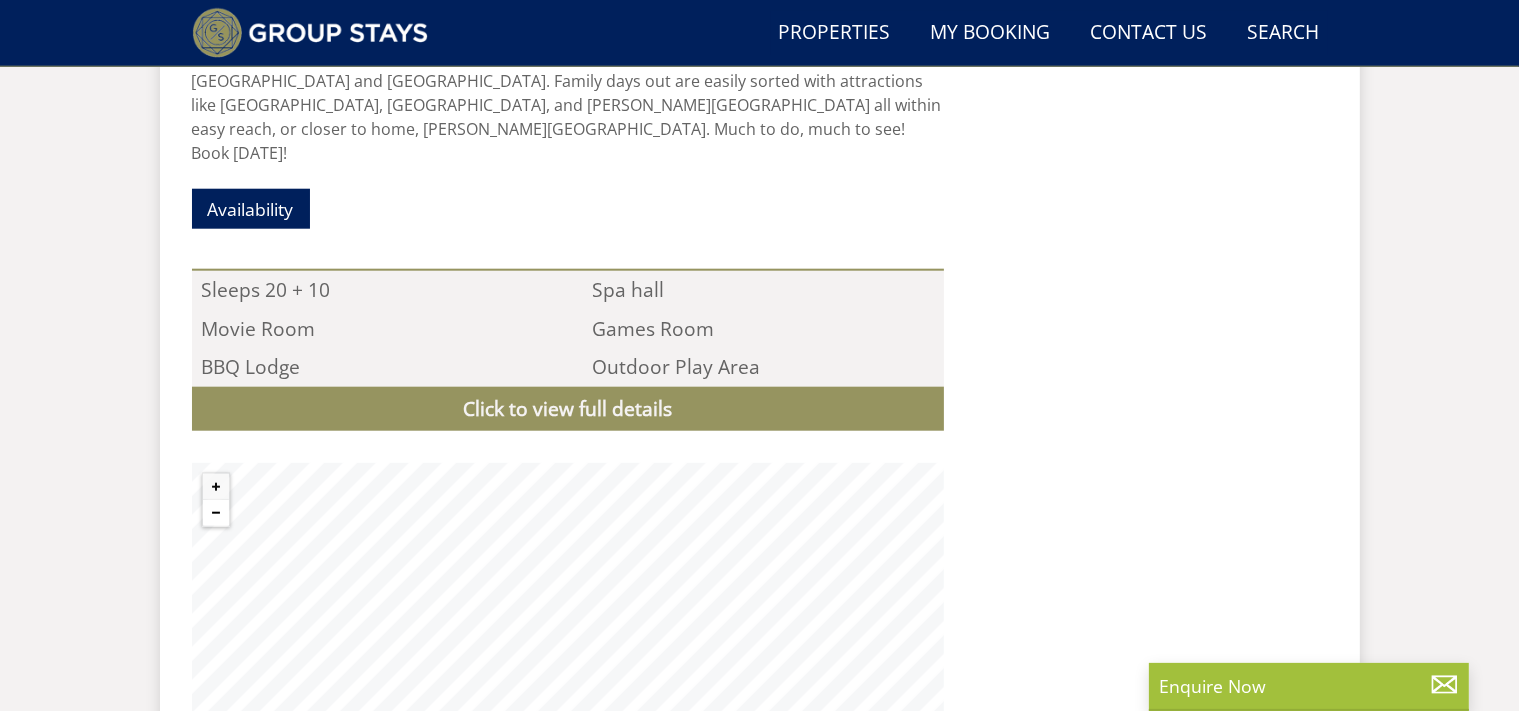 click at bounding box center (216, 513) 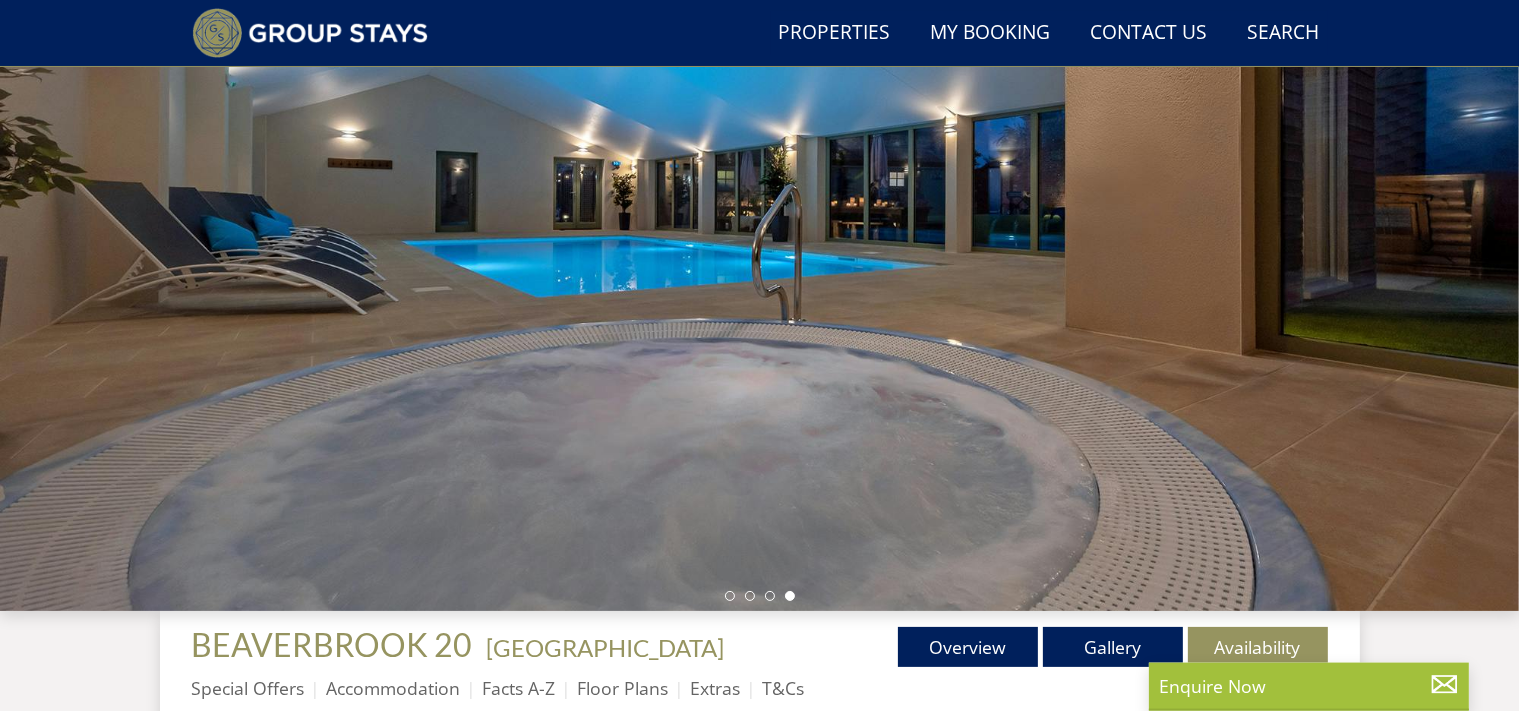 scroll, scrollTop: 202, scrollLeft: 0, axis: vertical 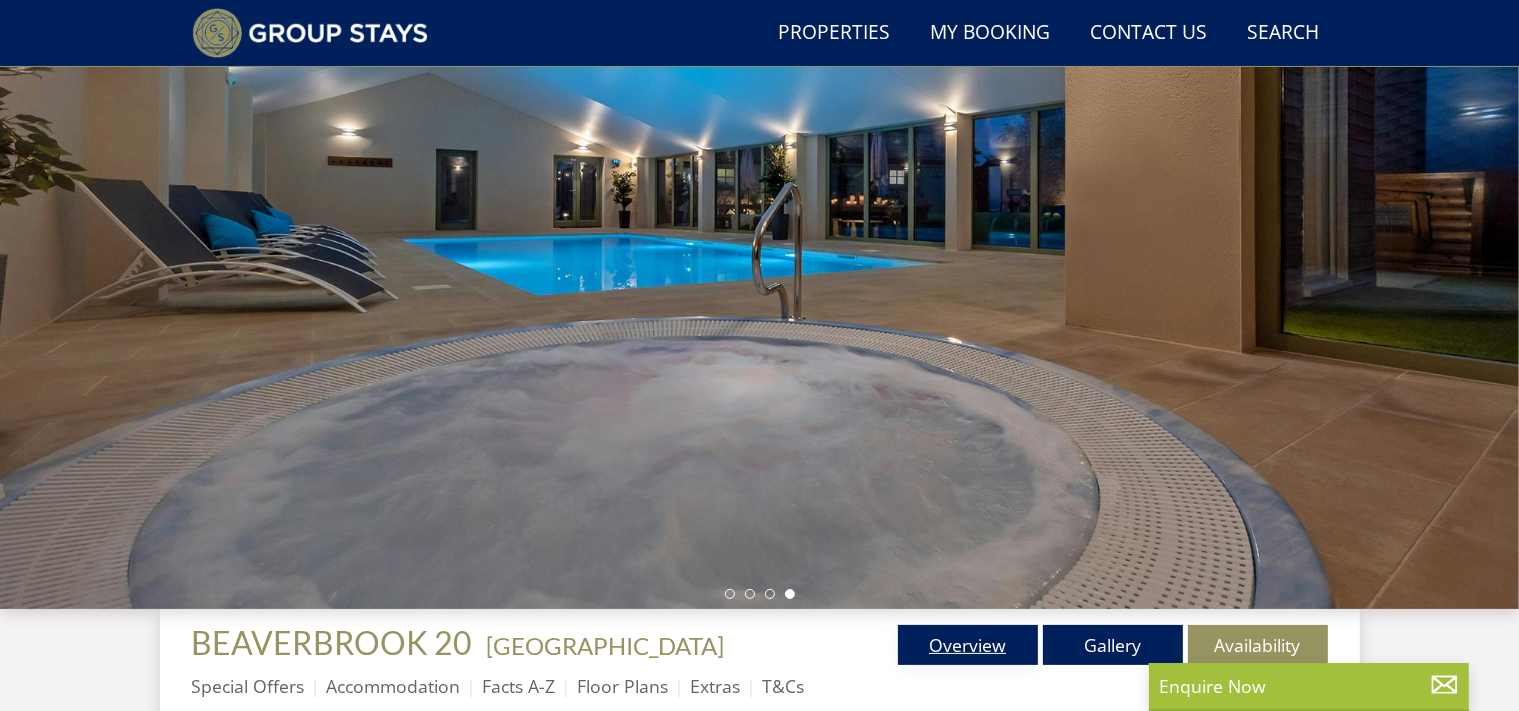 click on "Overview" at bounding box center (968, 645) 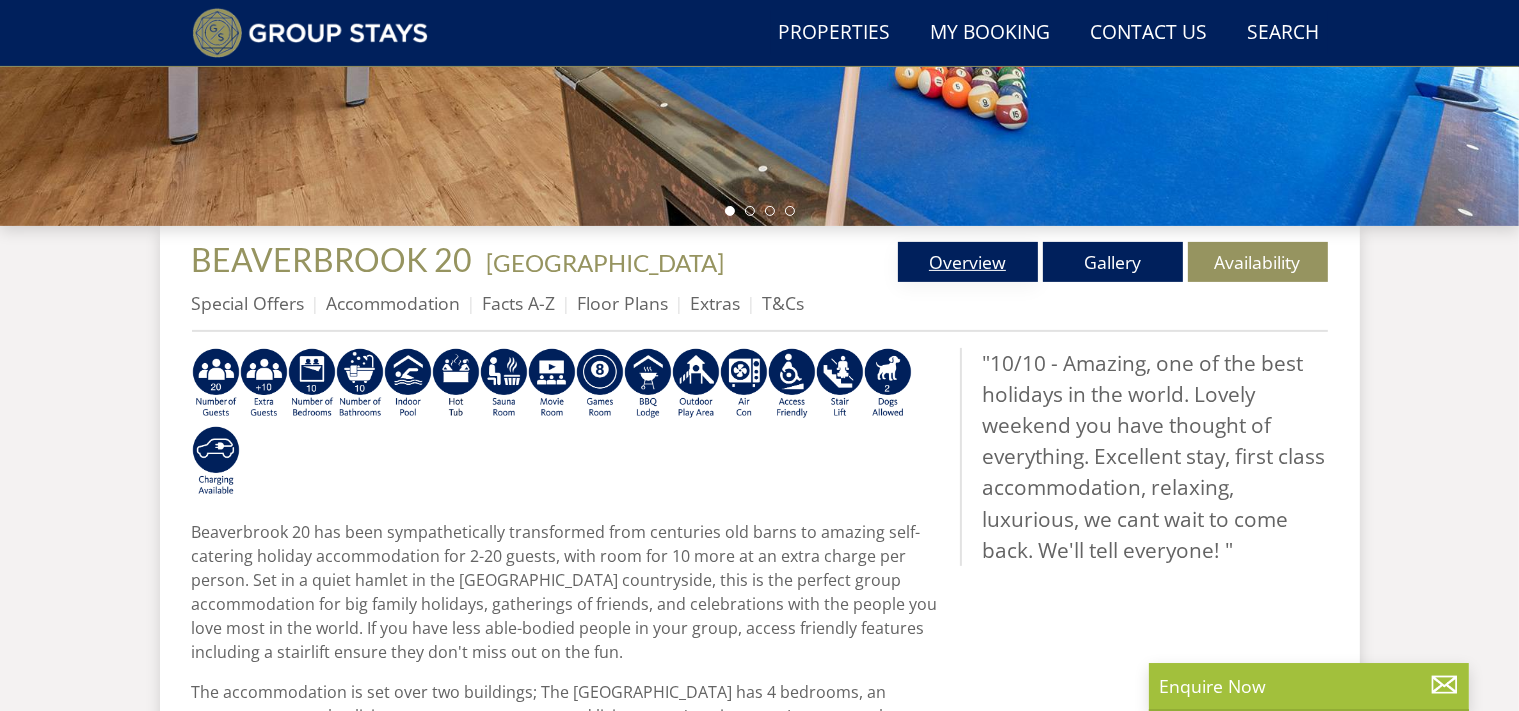 scroll, scrollTop: 586, scrollLeft: 0, axis: vertical 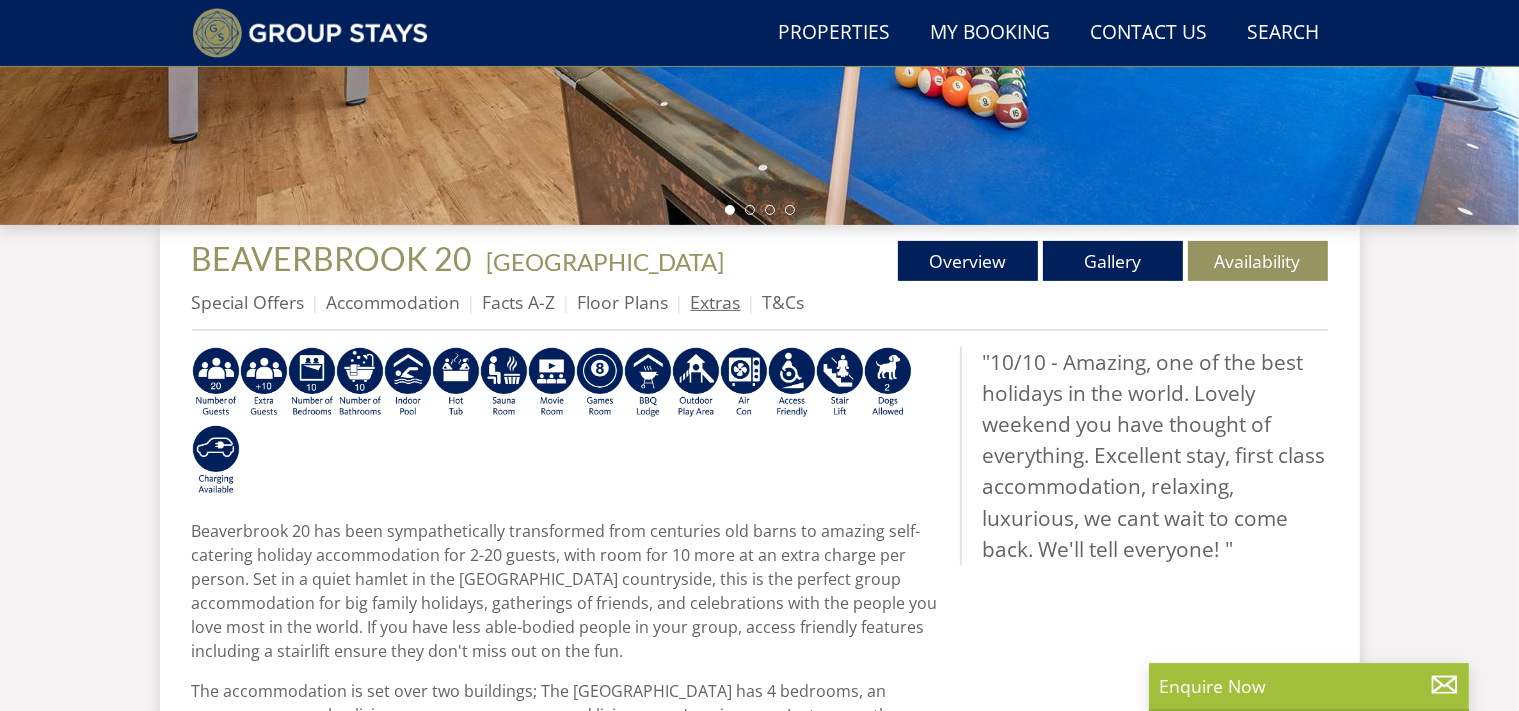 click on "Extras" at bounding box center (716, 302) 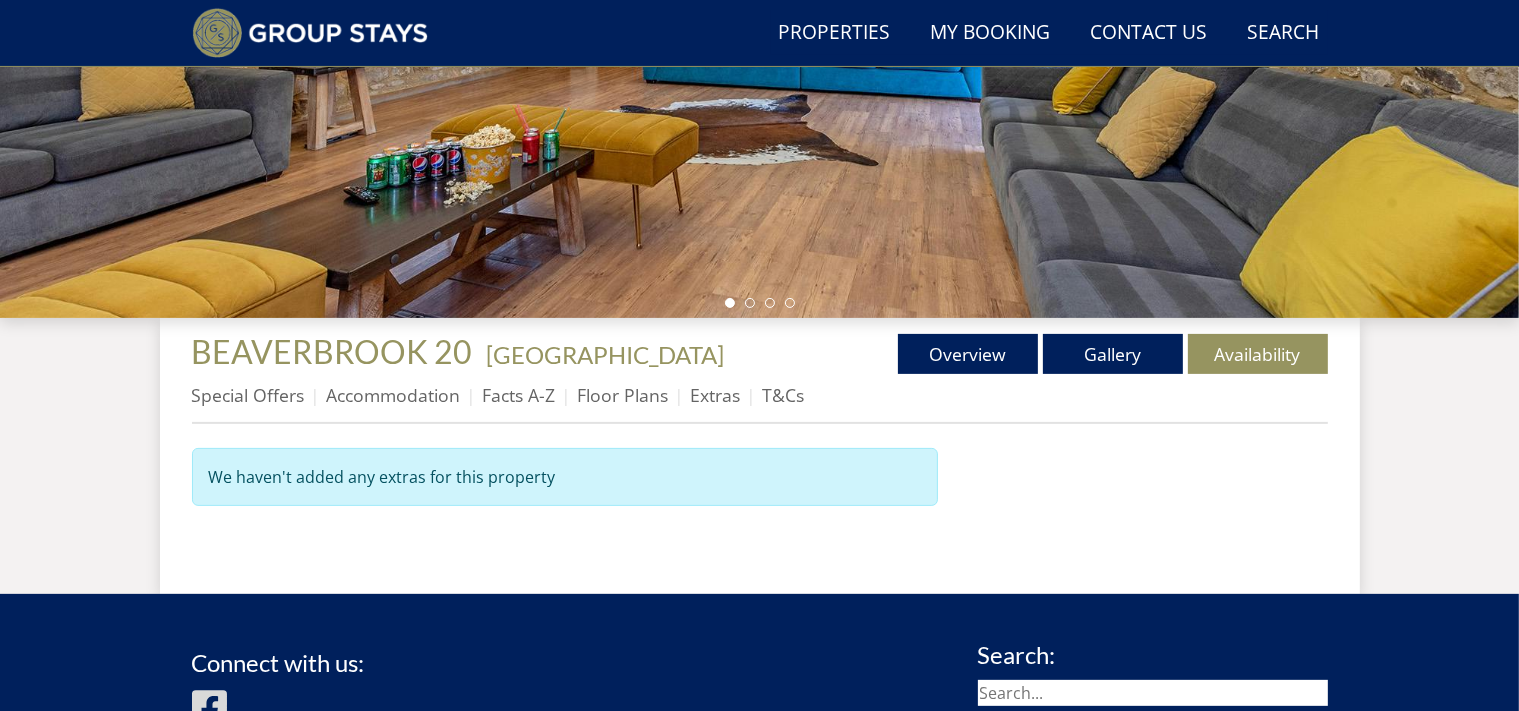 scroll, scrollTop: 487, scrollLeft: 0, axis: vertical 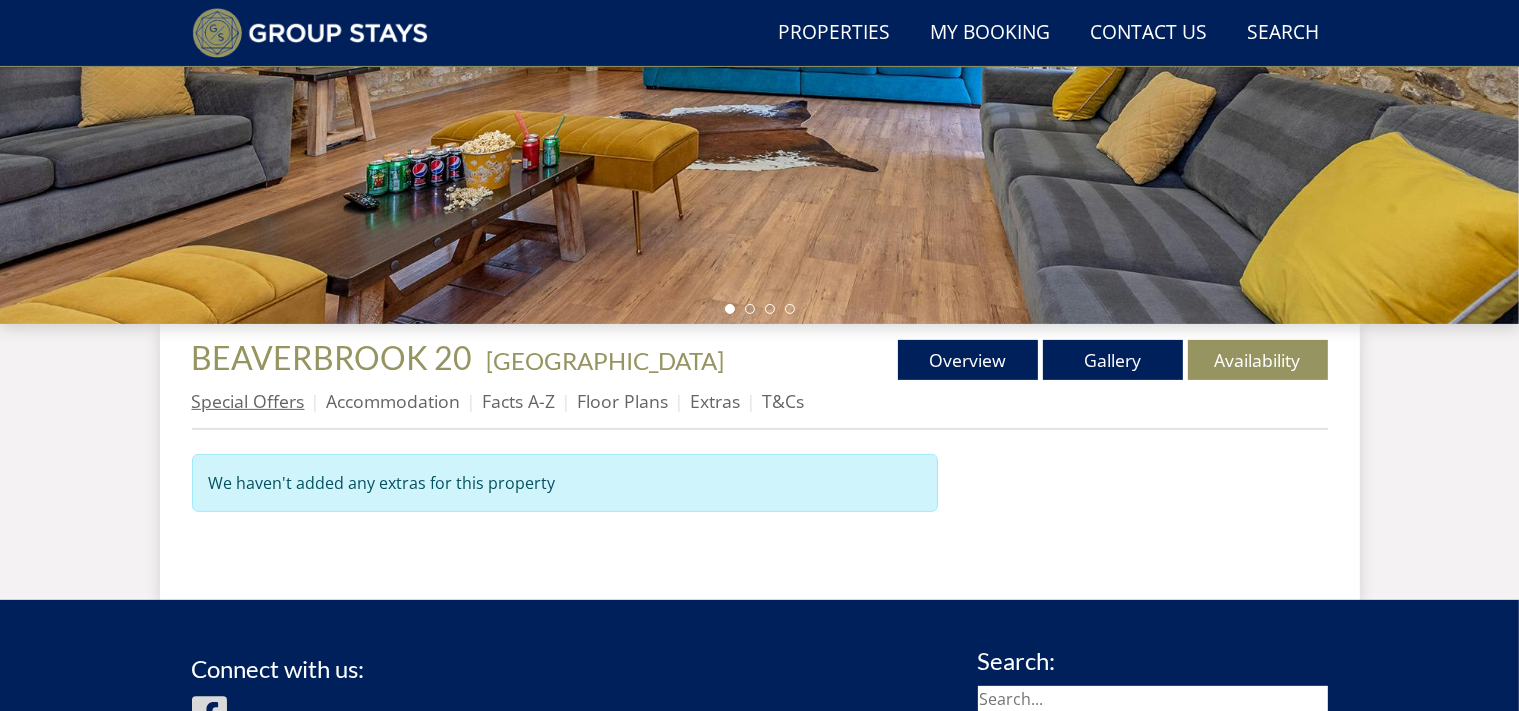 click on "Special Offers" at bounding box center (248, 401) 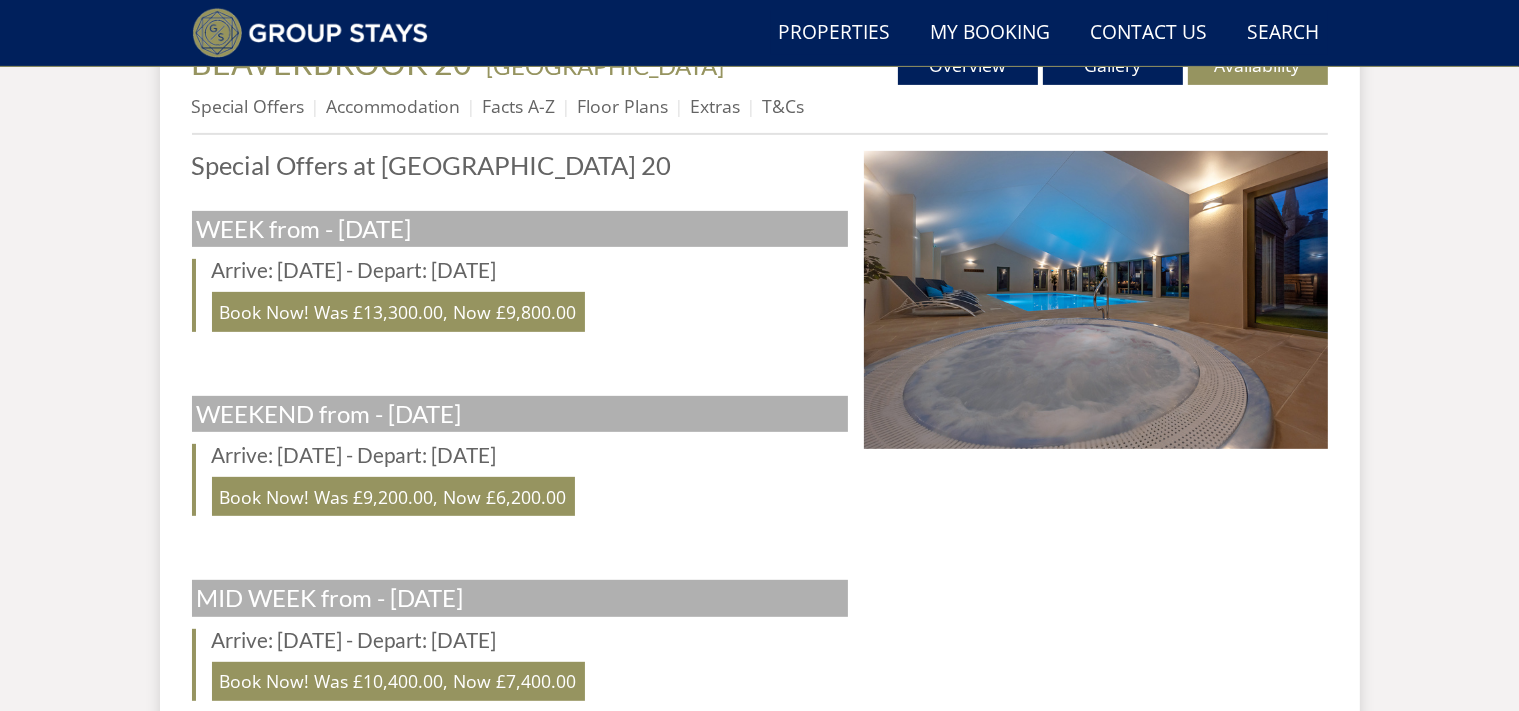 scroll, scrollTop: 783, scrollLeft: 0, axis: vertical 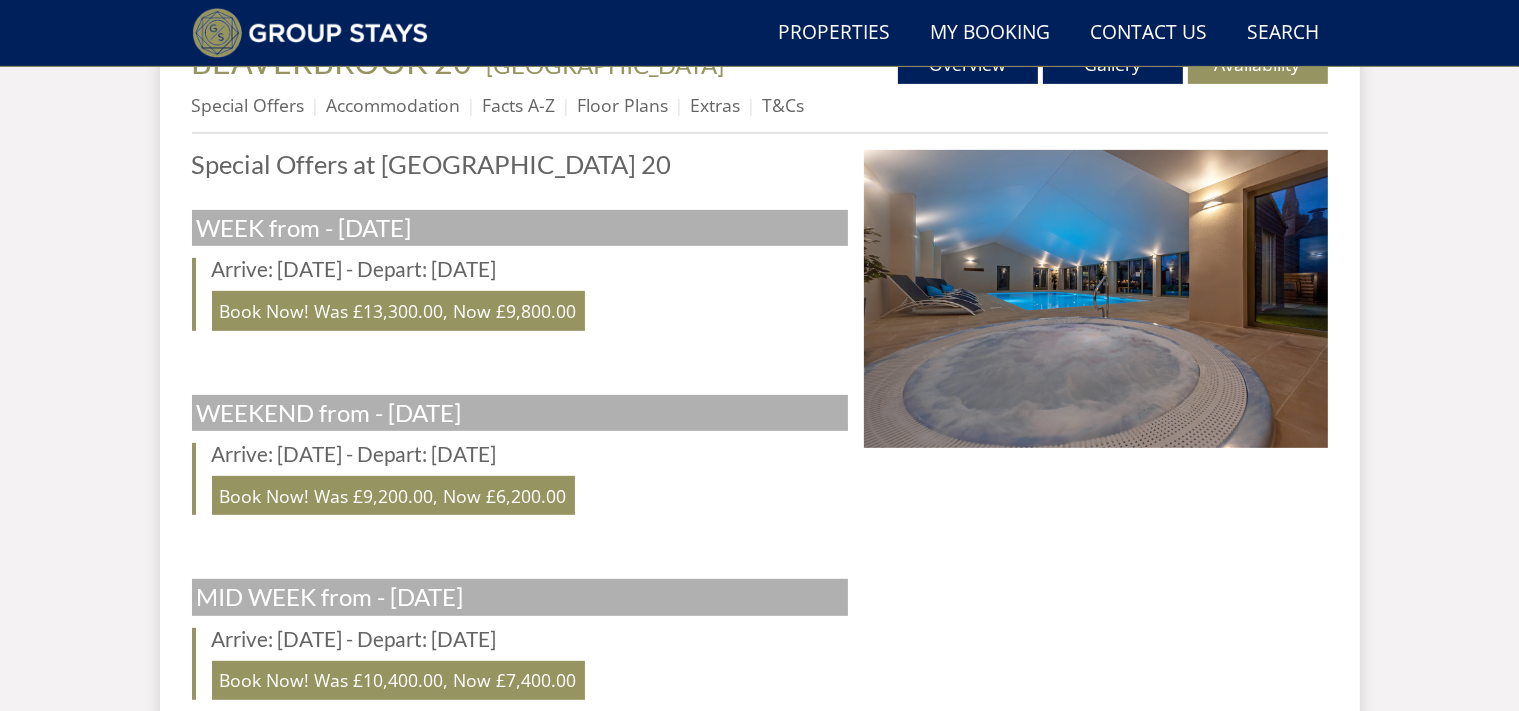 click on "Special Offers
Special Offers at
BEAVERBROOK 20
WEEK from - Friday August 22, 2025
Arrive:
Friday 22/08/2025
- Depart:
Friday 29/08/2025
Book Now! Was £13,300.00, Now £9,800.00
WEEKEND from - Friday August 22, 2025
Arrive:
Friday 22/08/2025
- Depart:
Monday 25/08/2025
Book Now! Was £9,200.00, Now £6,200.00
MID WEEK from - Monday August 25, 2025
Arrive:
Monday 25/08/2025
- Depart:
Friday 29/08/2025
Book Now! Was £10,400.00, Now £7,400.00" at bounding box center (520, 457) 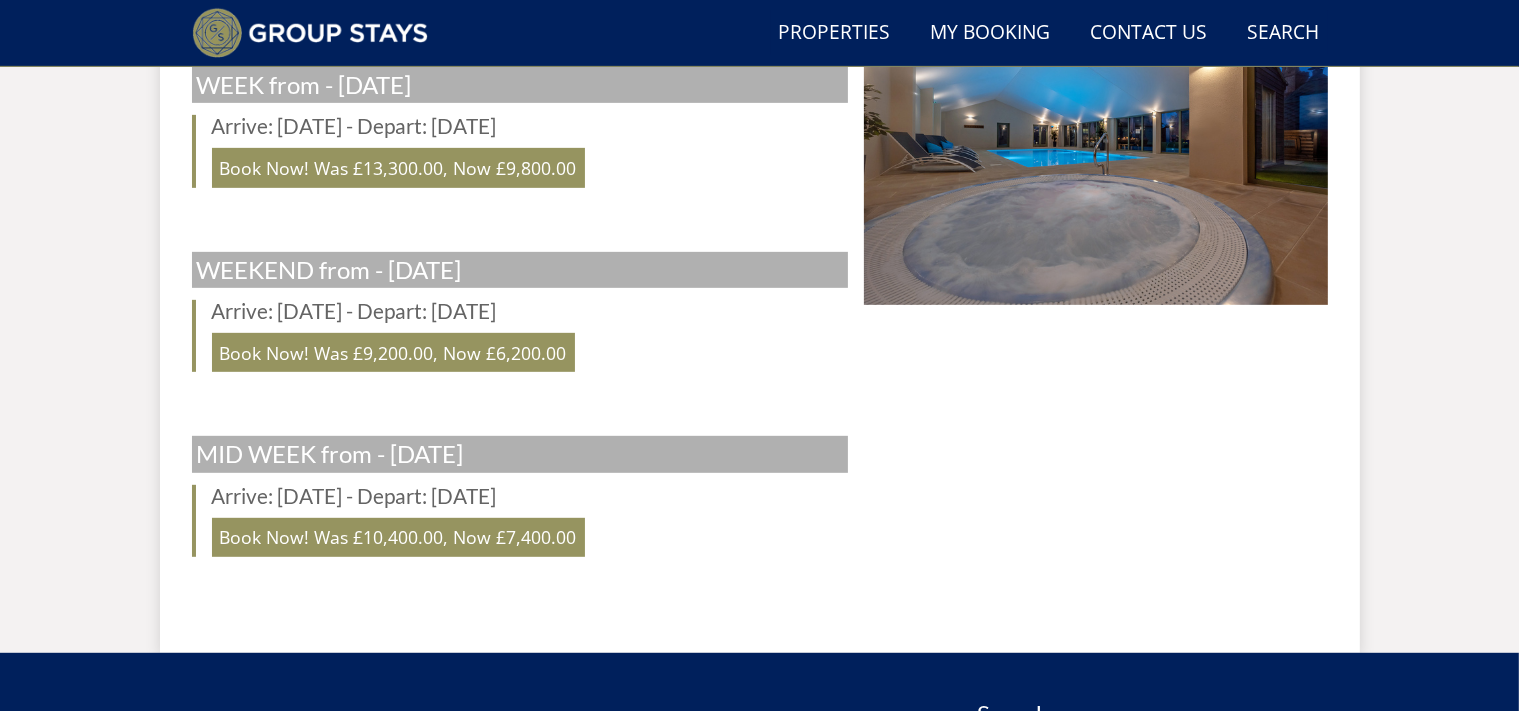 scroll, scrollTop: 929, scrollLeft: 0, axis: vertical 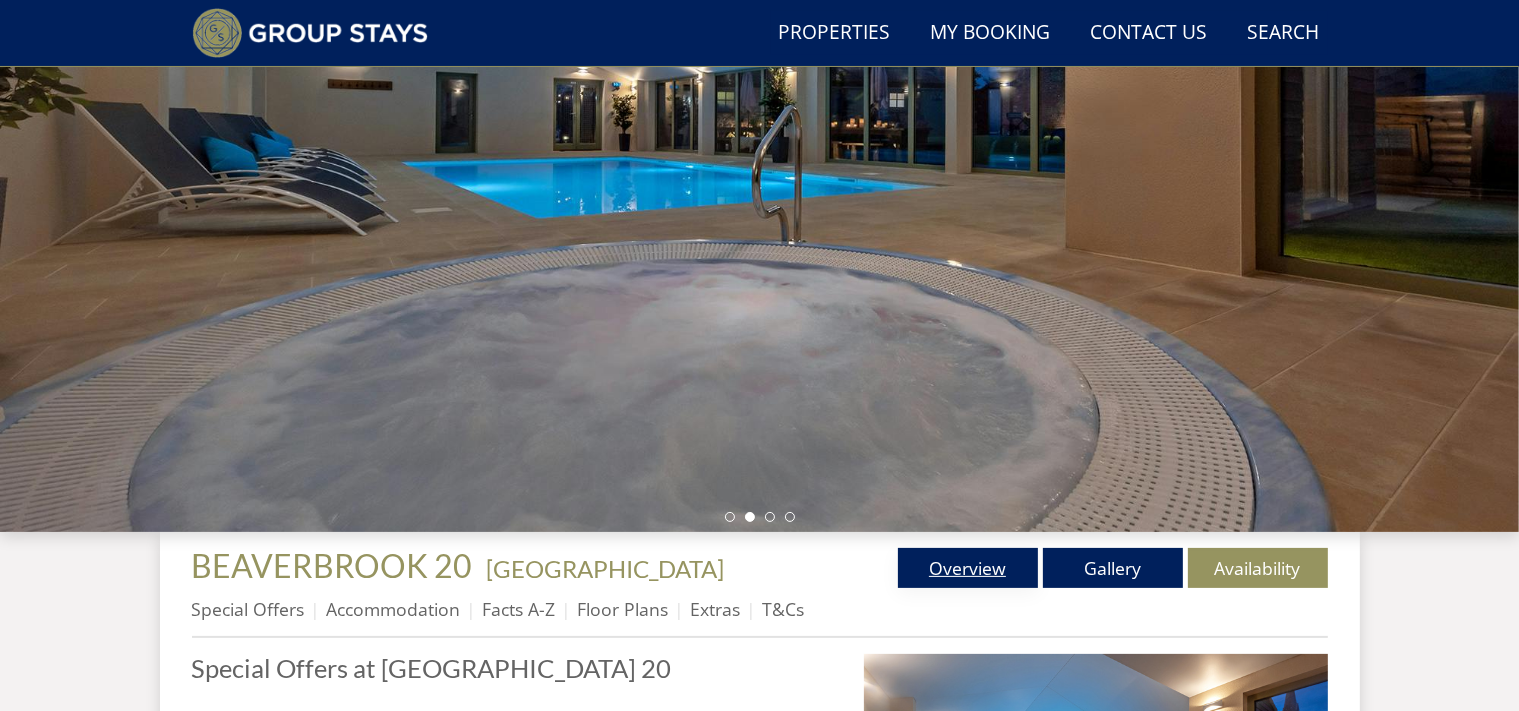 click on "Overview" at bounding box center (968, 568) 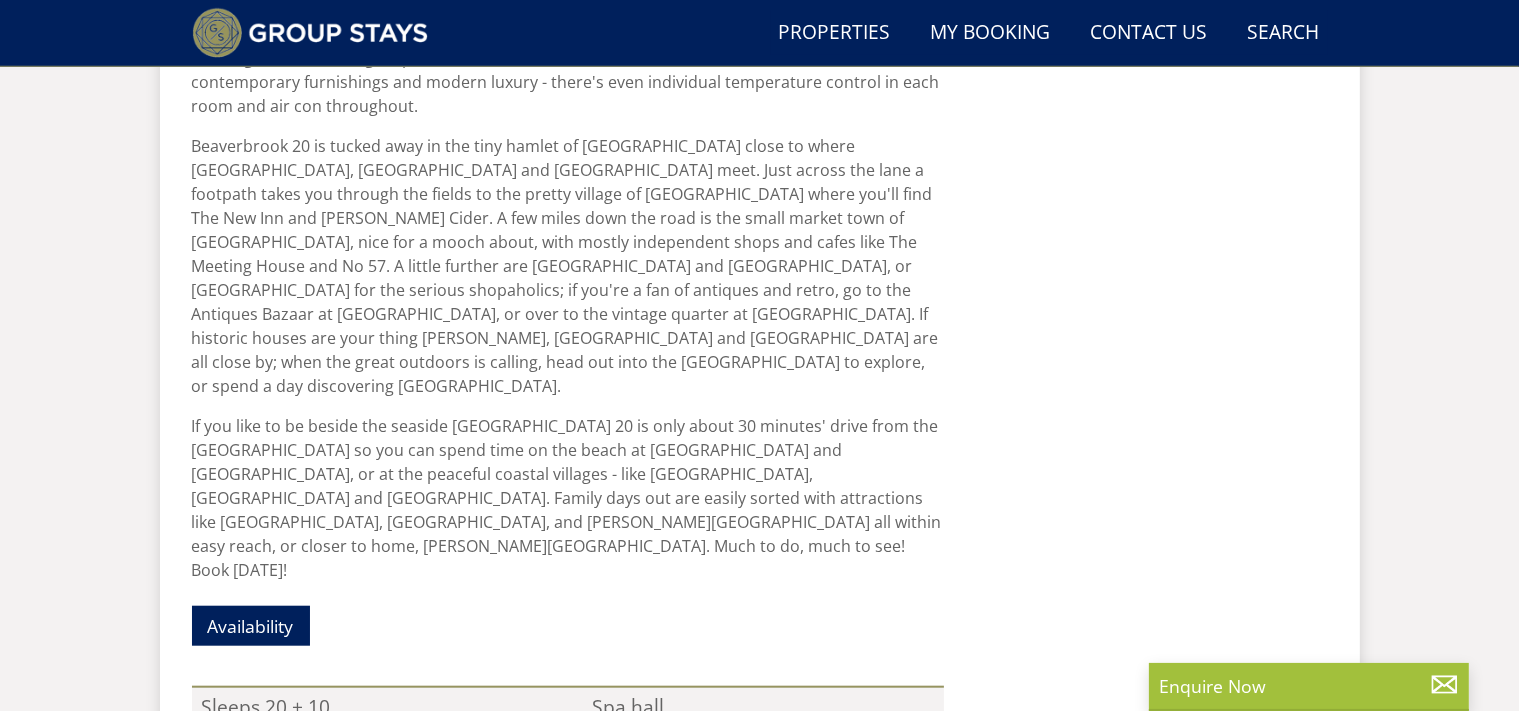 scroll, scrollTop: 1680, scrollLeft: 0, axis: vertical 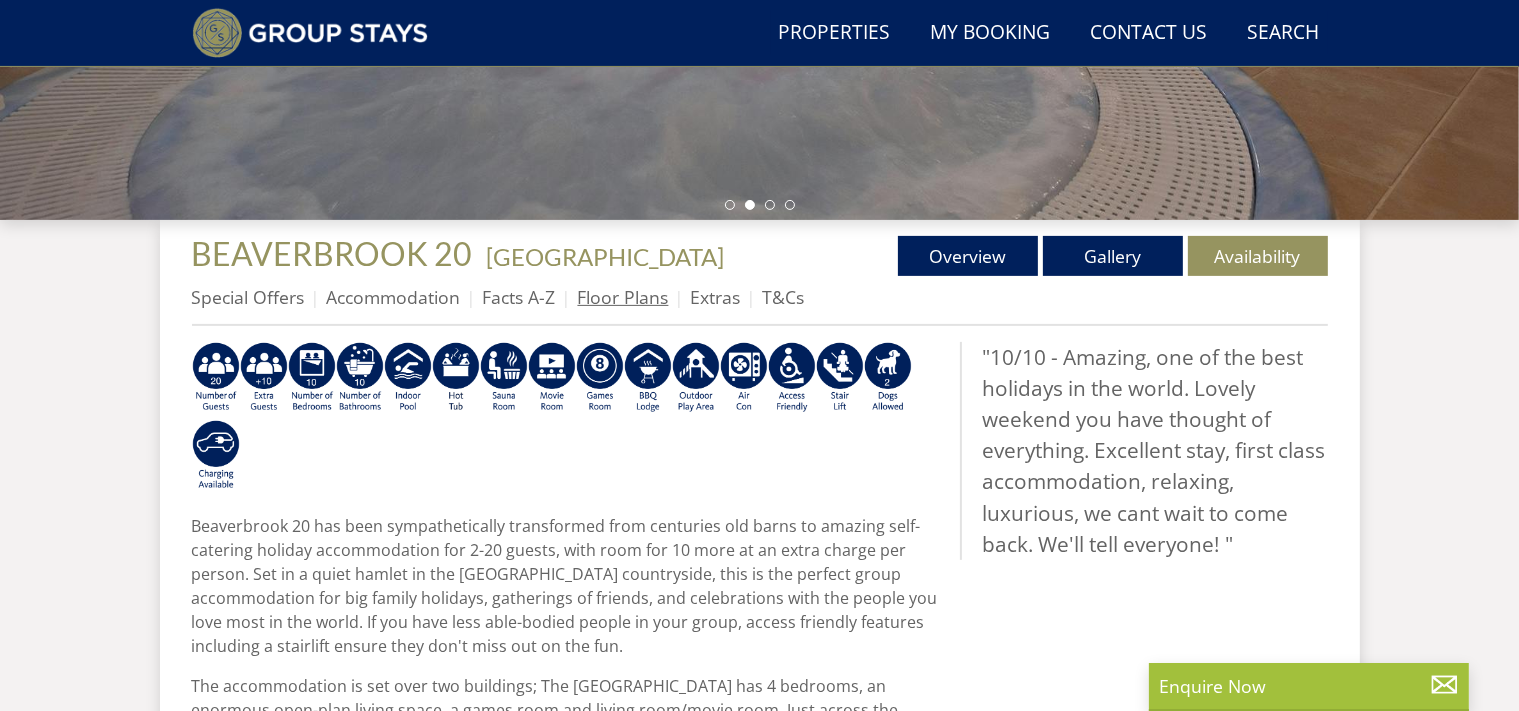 click on "Floor Plans" at bounding box center [623, 297] 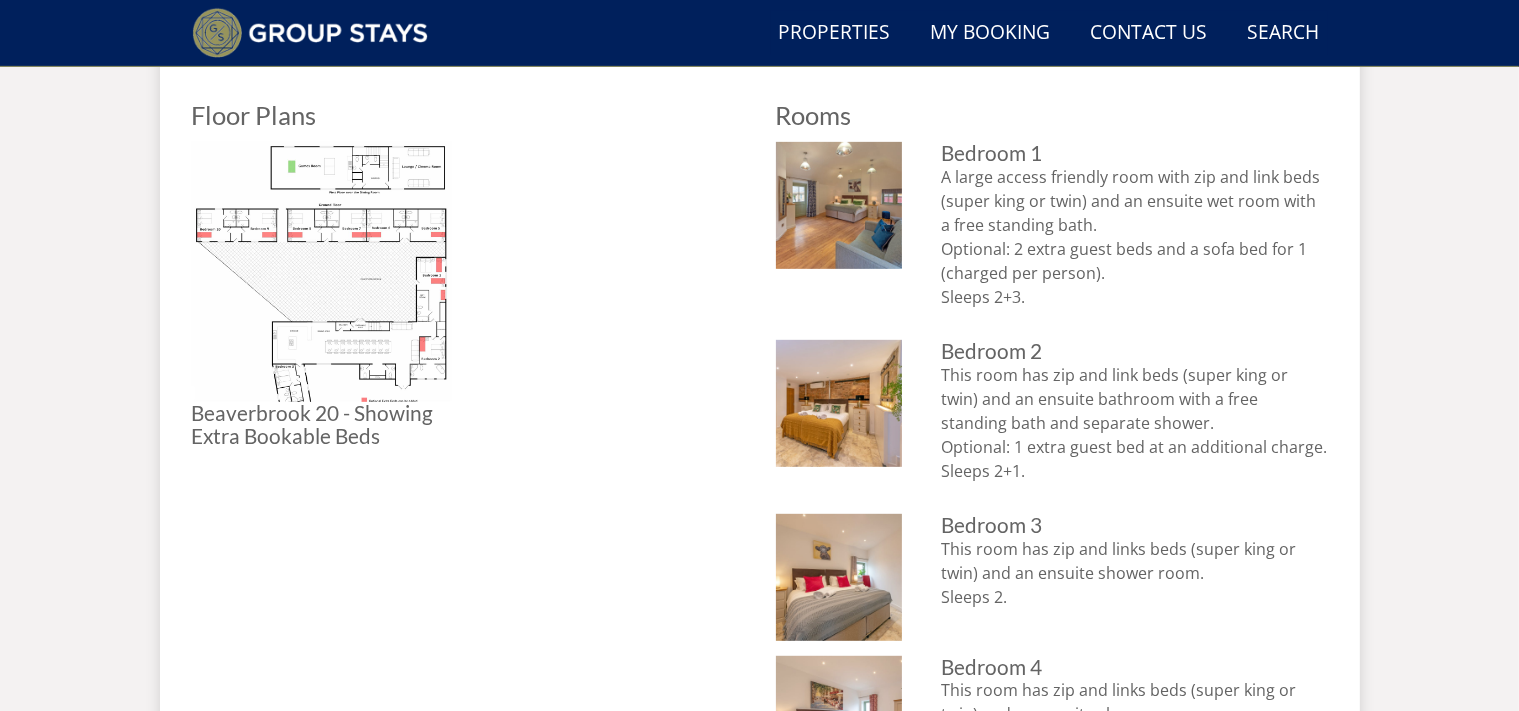 scroll, scrollTop: 878, scrollLeft: 0, axis: vertical 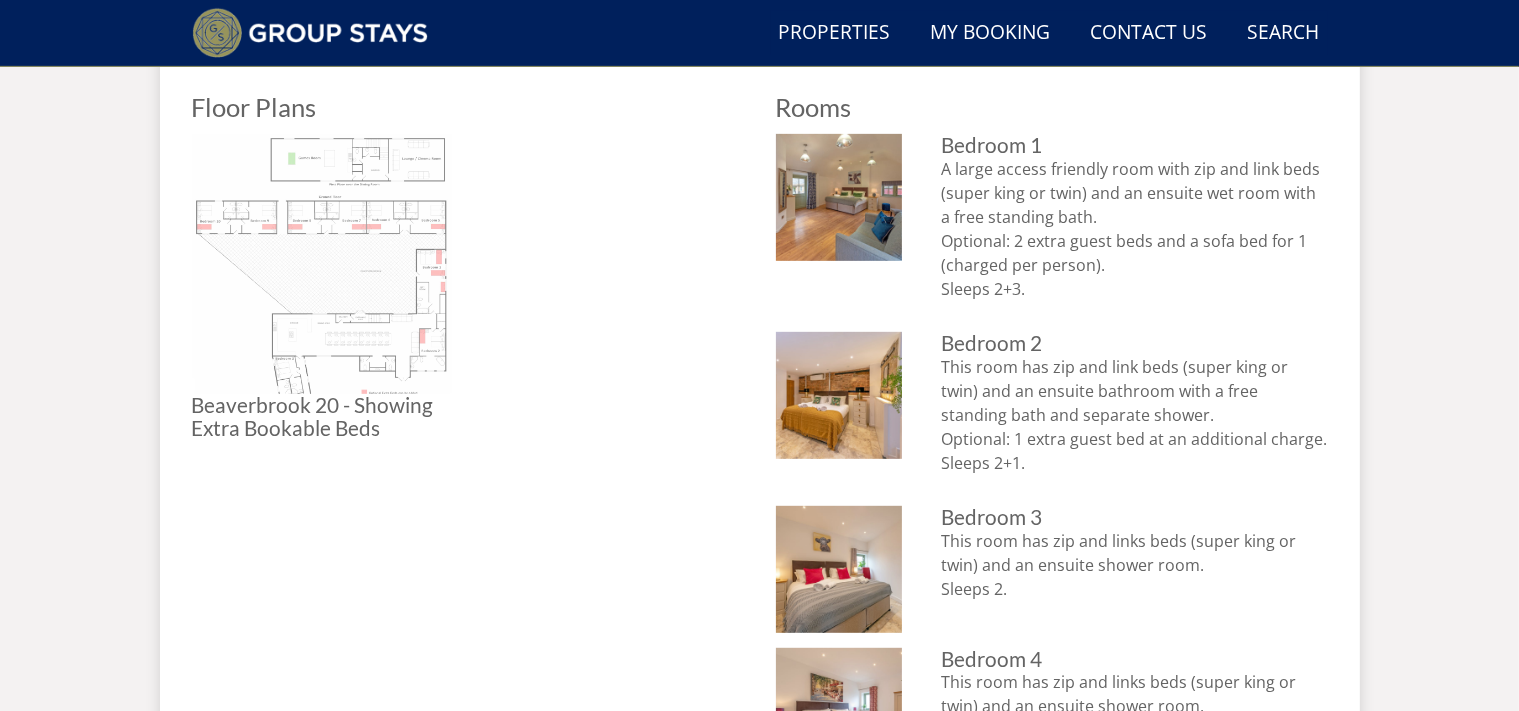 click at bounding box center [322, 264] 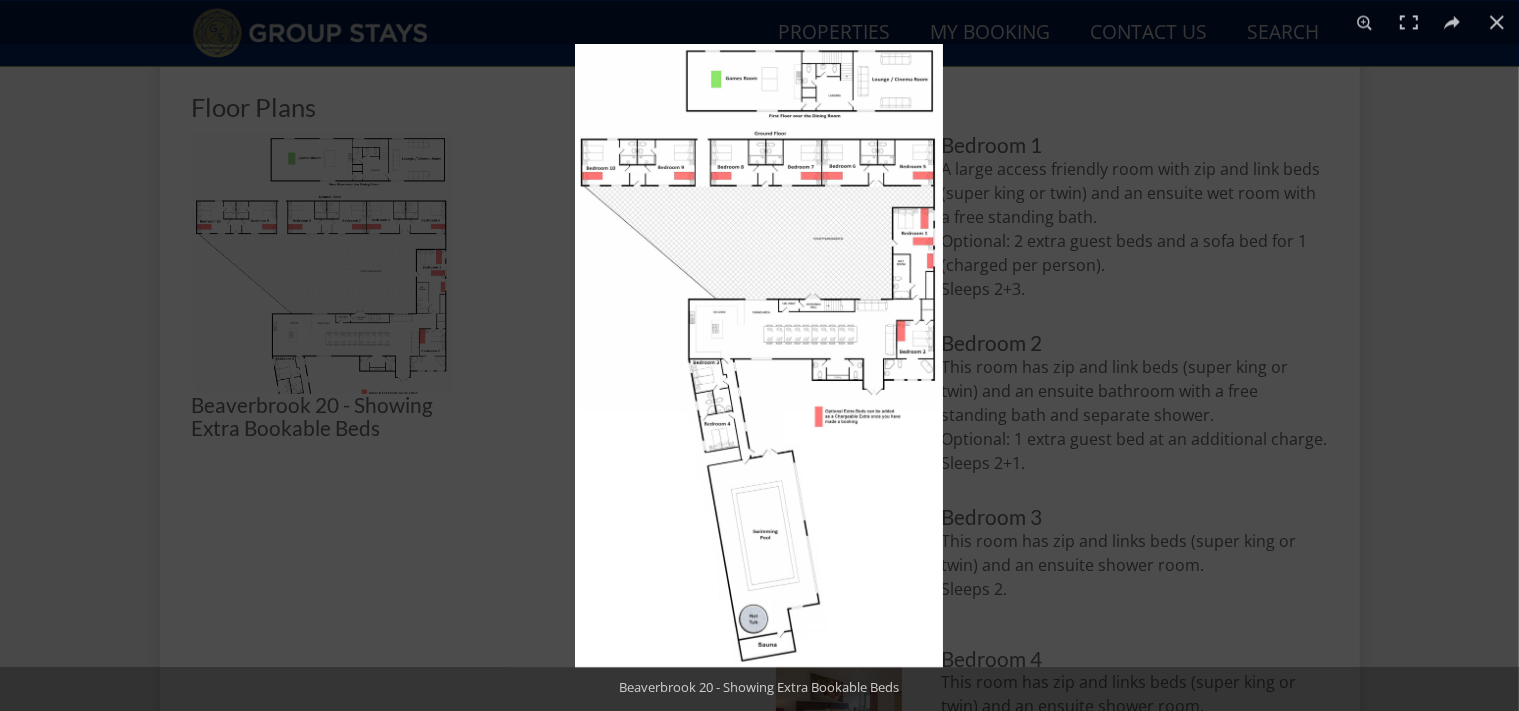 click at bounding box center (759, 355) 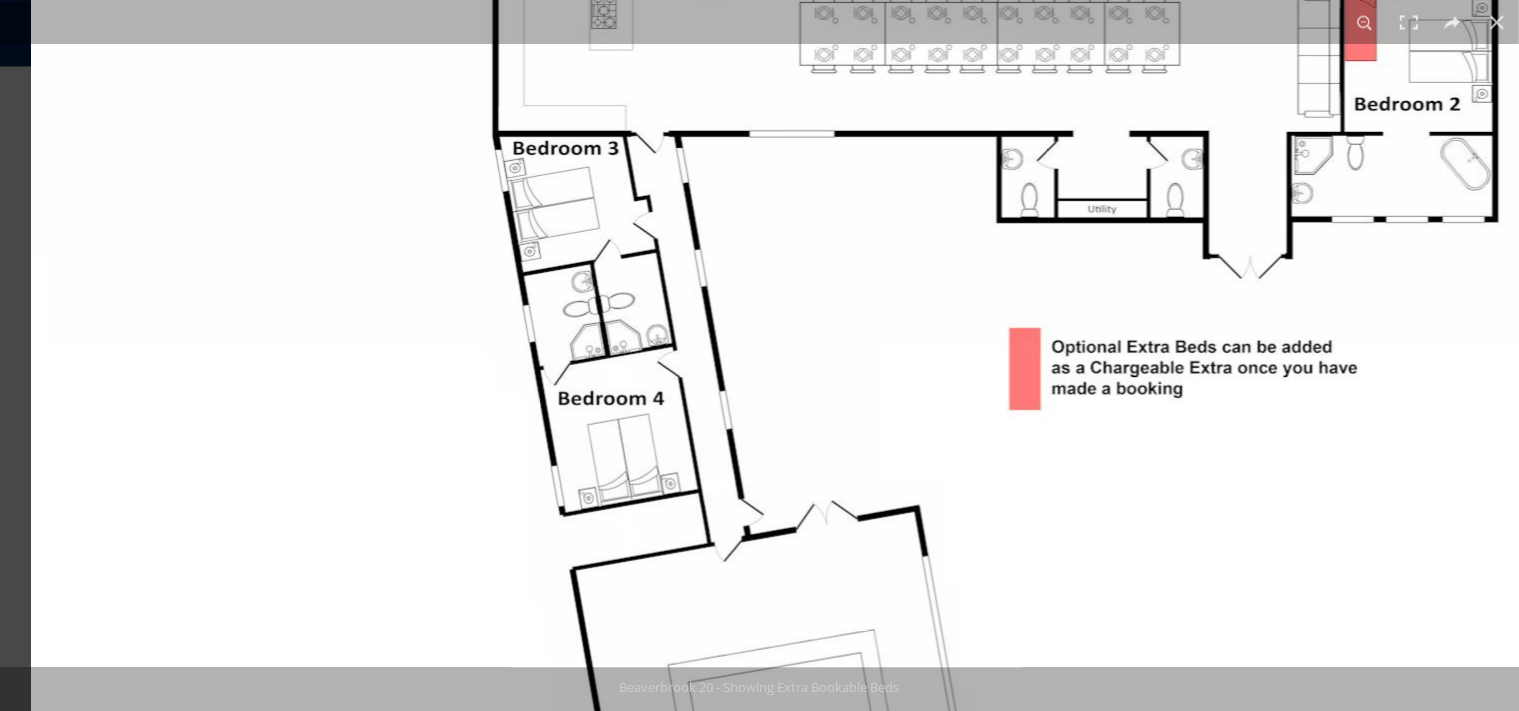 drag, startPoint x: 738, startPoint y: 513, endPoint x: 792, endPoint y: 284, distance: 235.28069 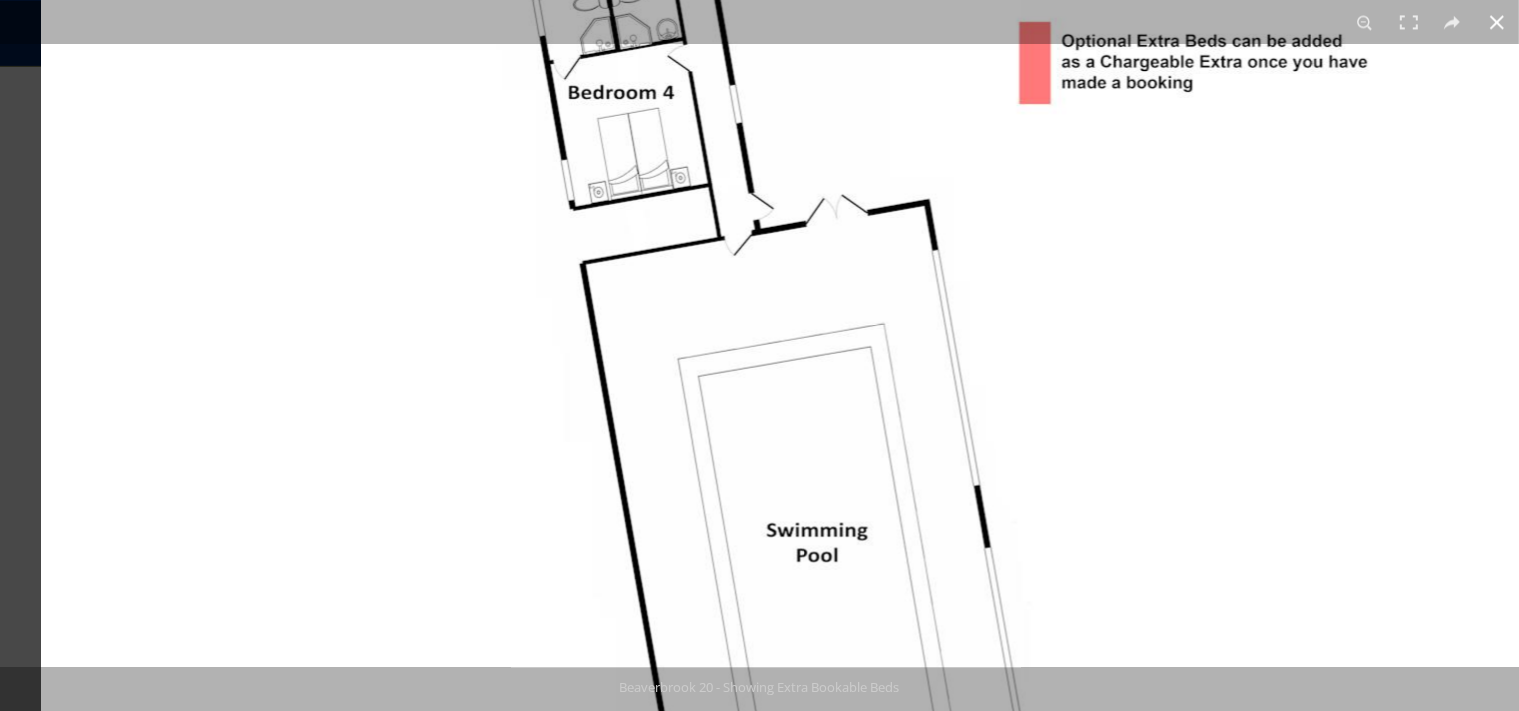 drag, startPoint x: 859, startPoint y: 329, endPoint x: 944, endPoint y: 12, distance: 328.19812 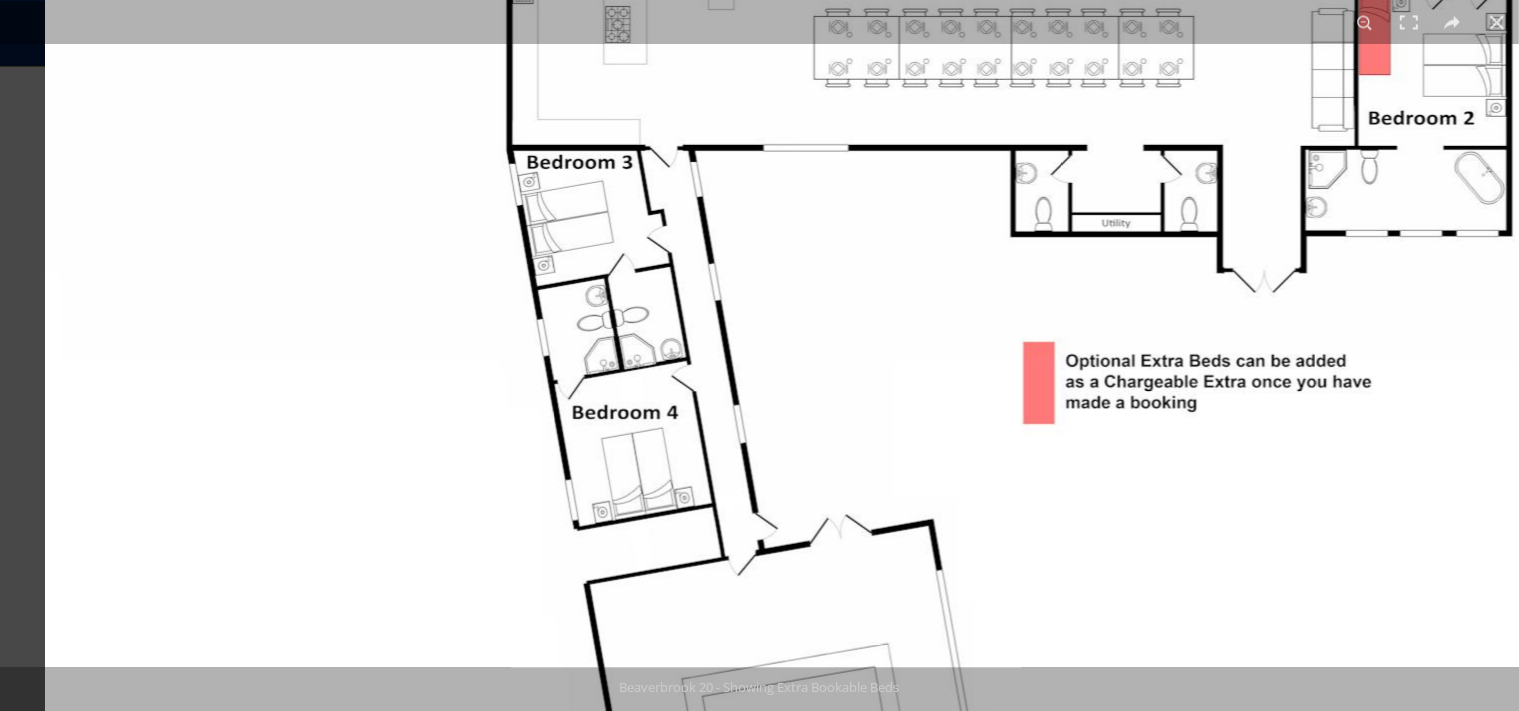 drag, startPoint x: 946, startPoint y: 30, endPoint x: 1046, endPoint y: 388, distance: 371.7042 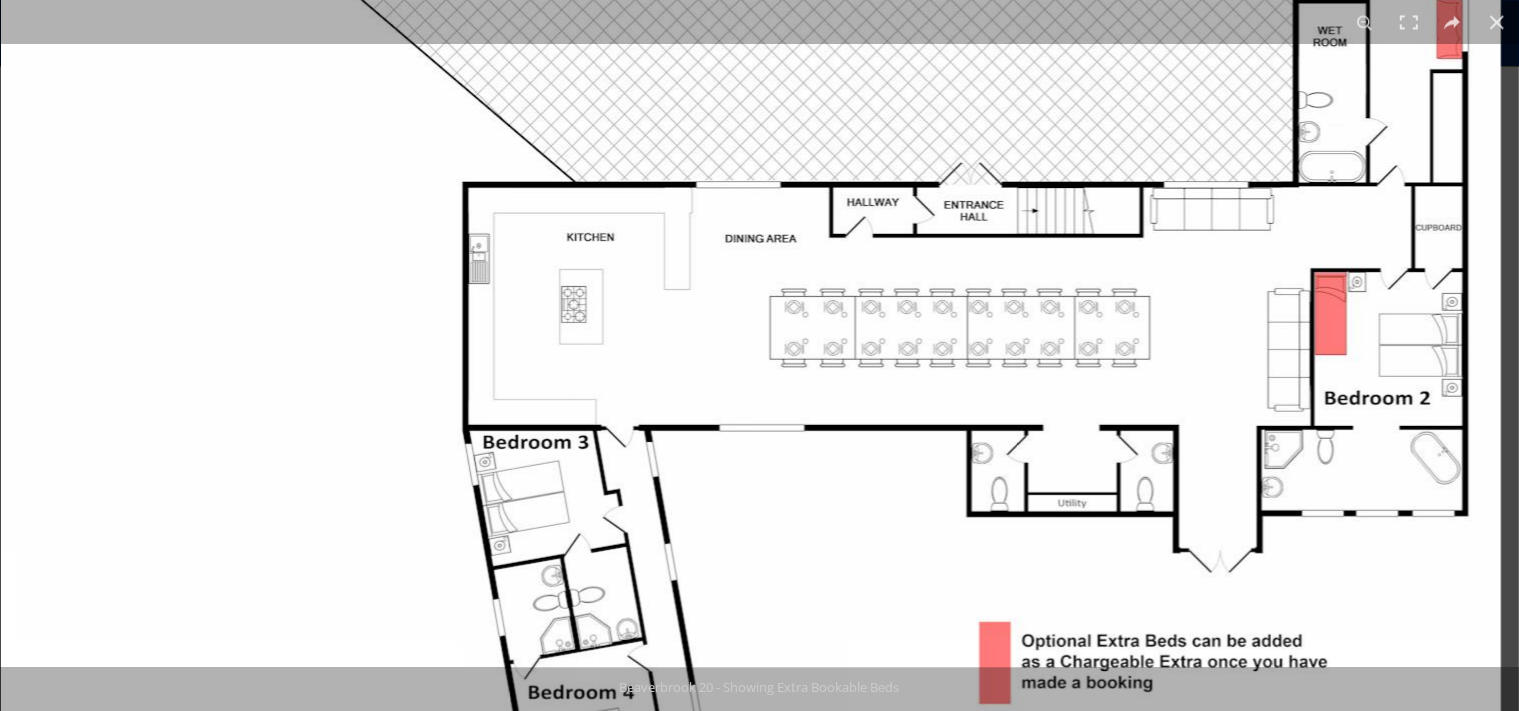 drag, startPoint x: 882, startPoint y: 236, endPoint x: 851, endPoint y: 540, distance: 305.5765 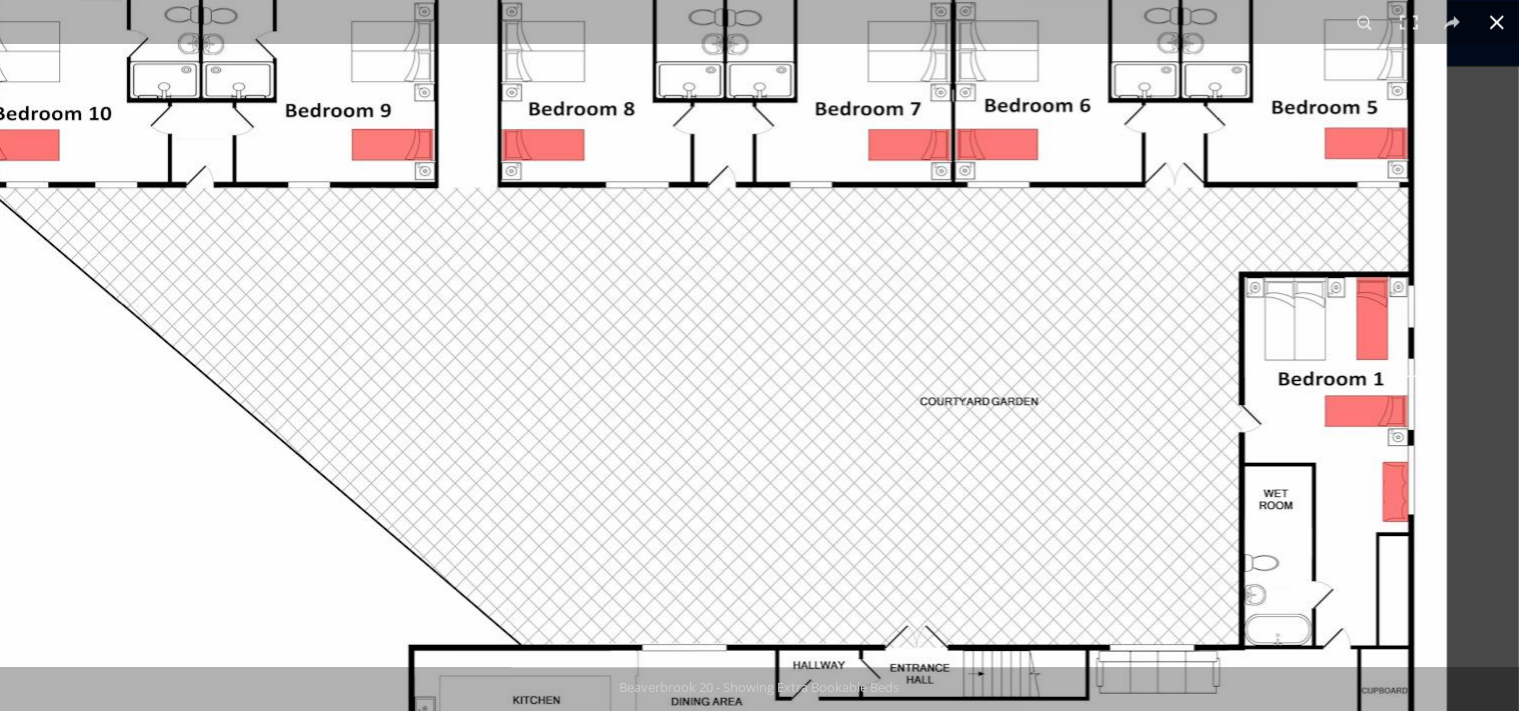 drag, startPoint x: 1218, startPoint y: 240, endPoint x: 1002, endPoint y: 750, distance: 553.8556 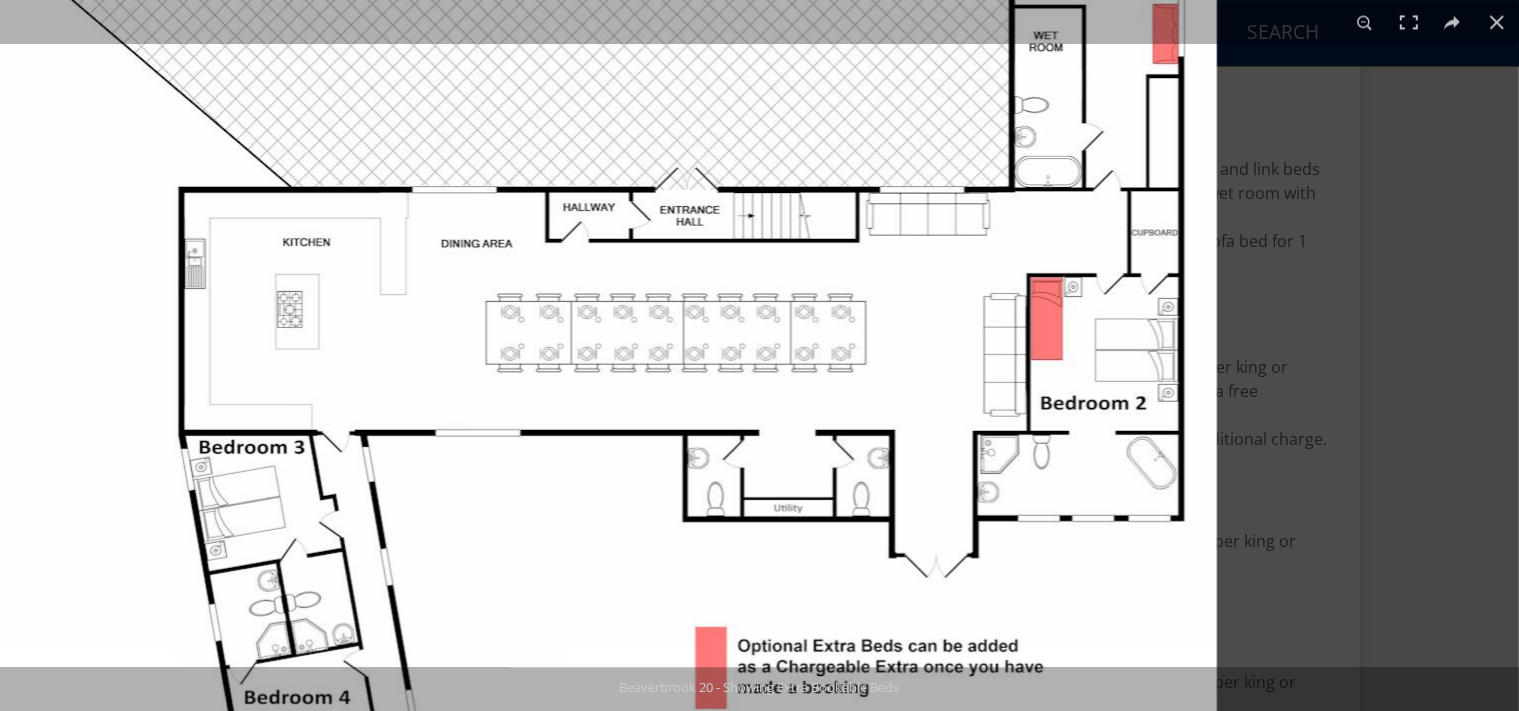 click at bounding box center (467, 420) 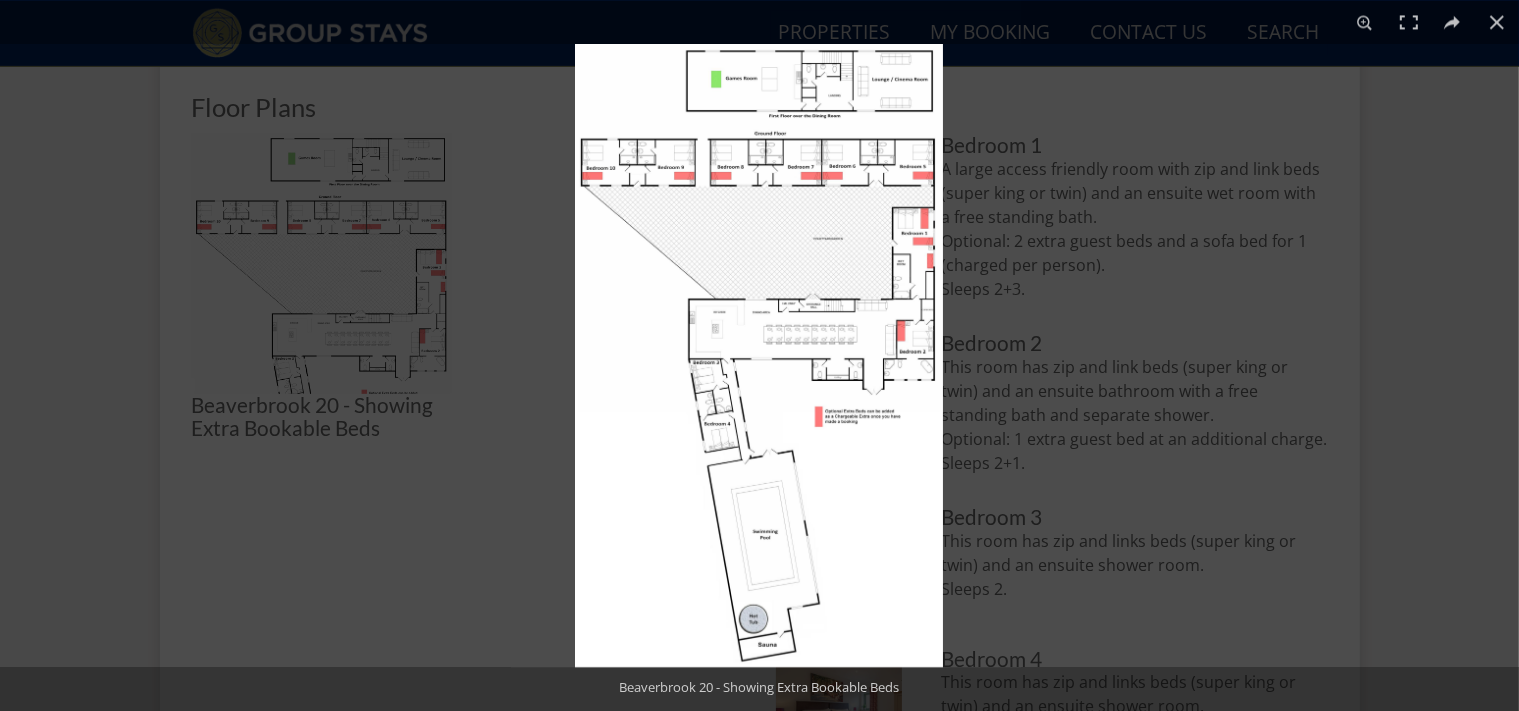 click at bounding box center [759, 355] 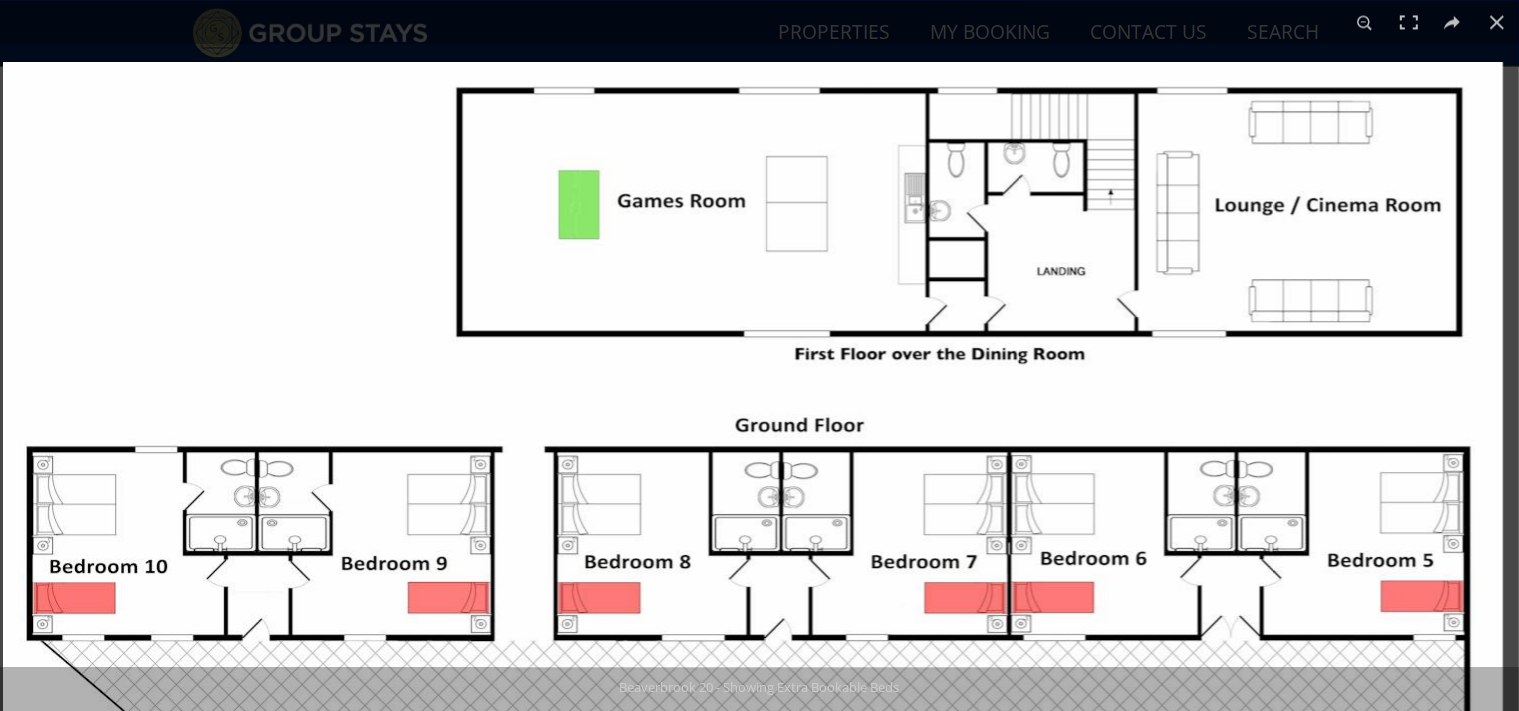 drag, startPoint x: 1022, startPoint y: 197, endPoint x: 1002, endPoint y: 478, distance: 281.71085 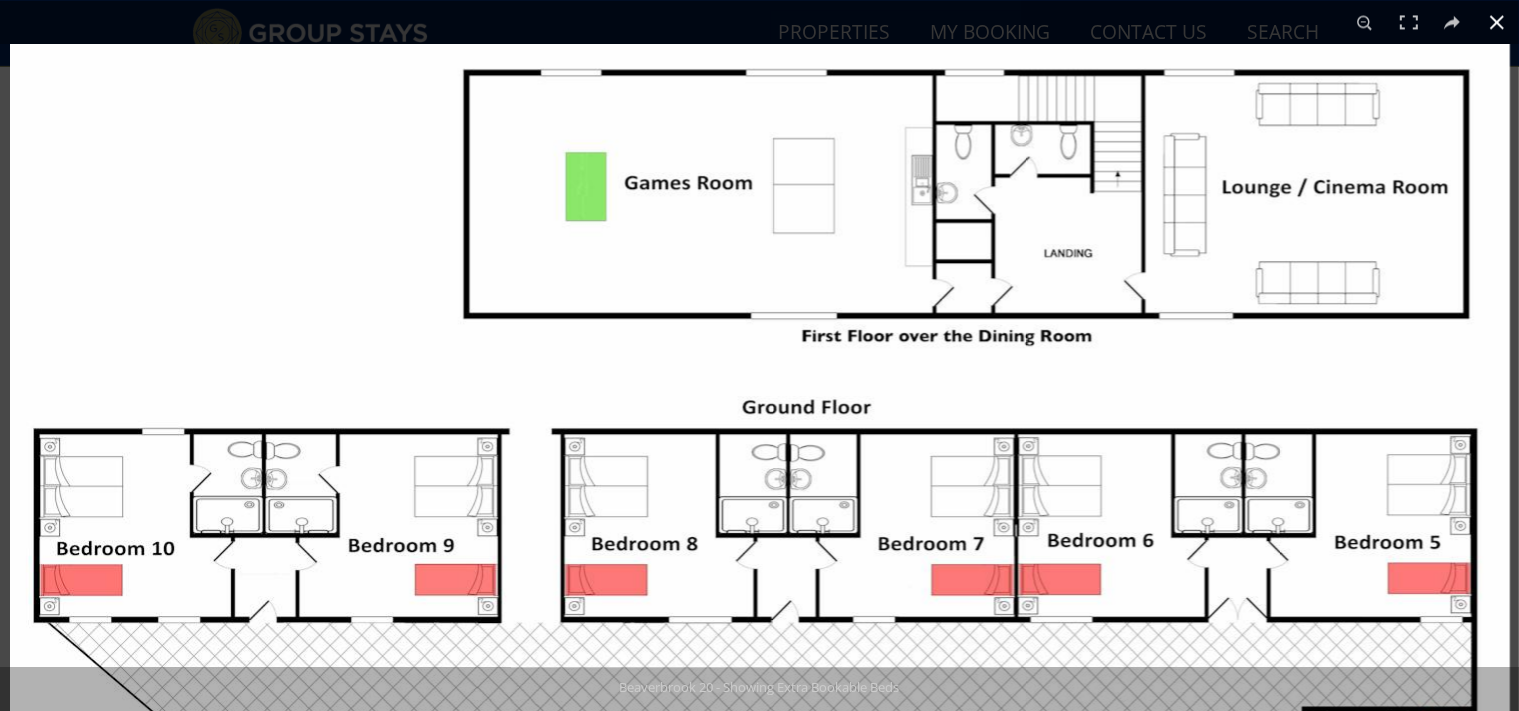 click at bounding box center (1497, 22) 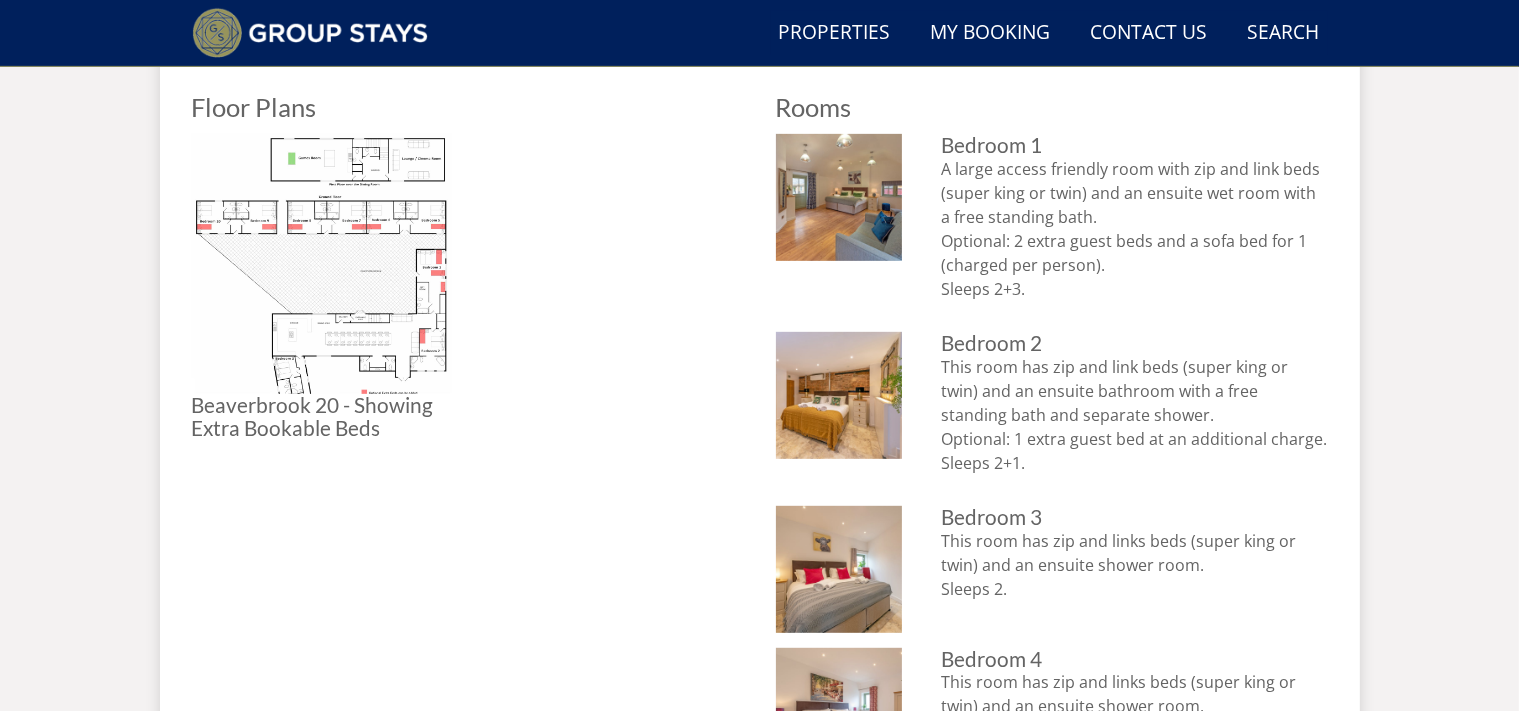 scroll, scrollTop: 0, scrollLeft: 0, axis: both 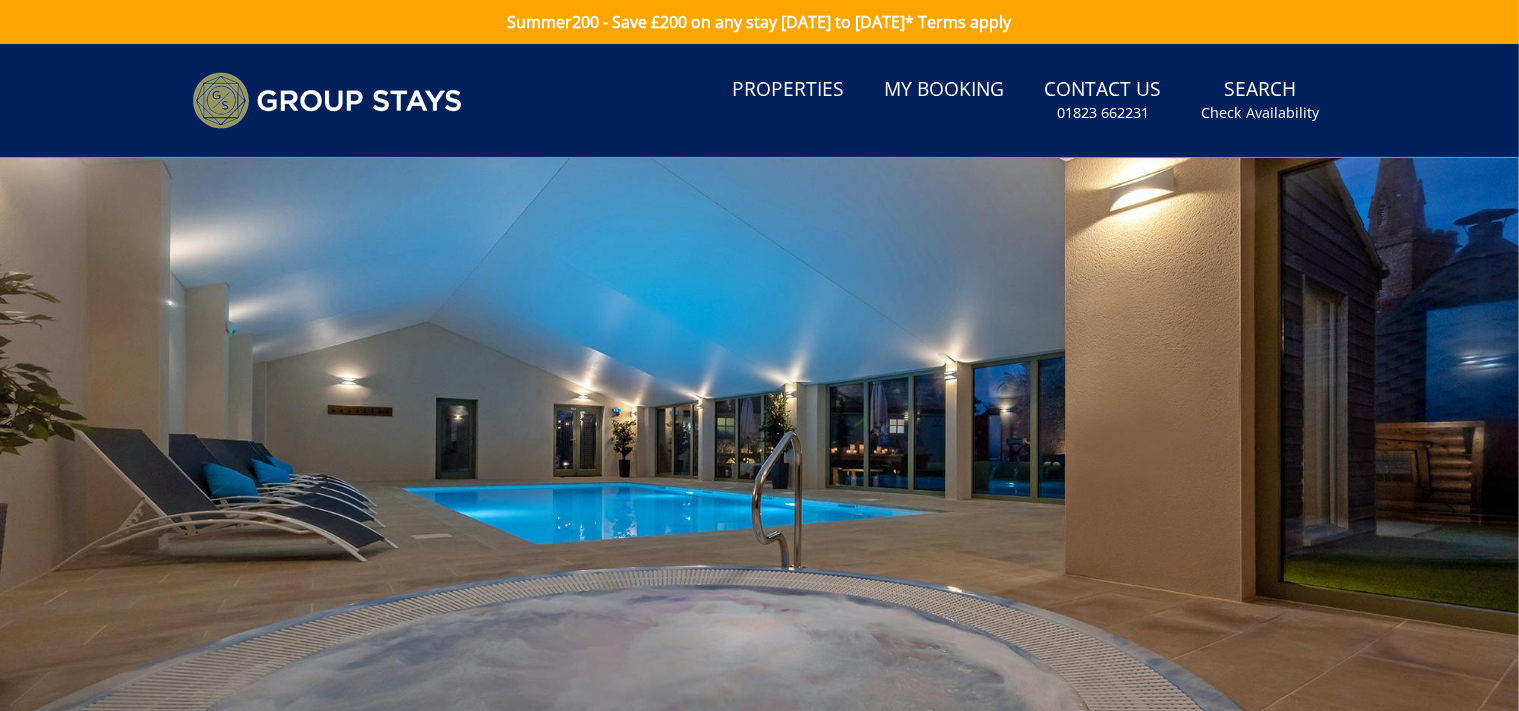 click at bounding box center (759, 508) 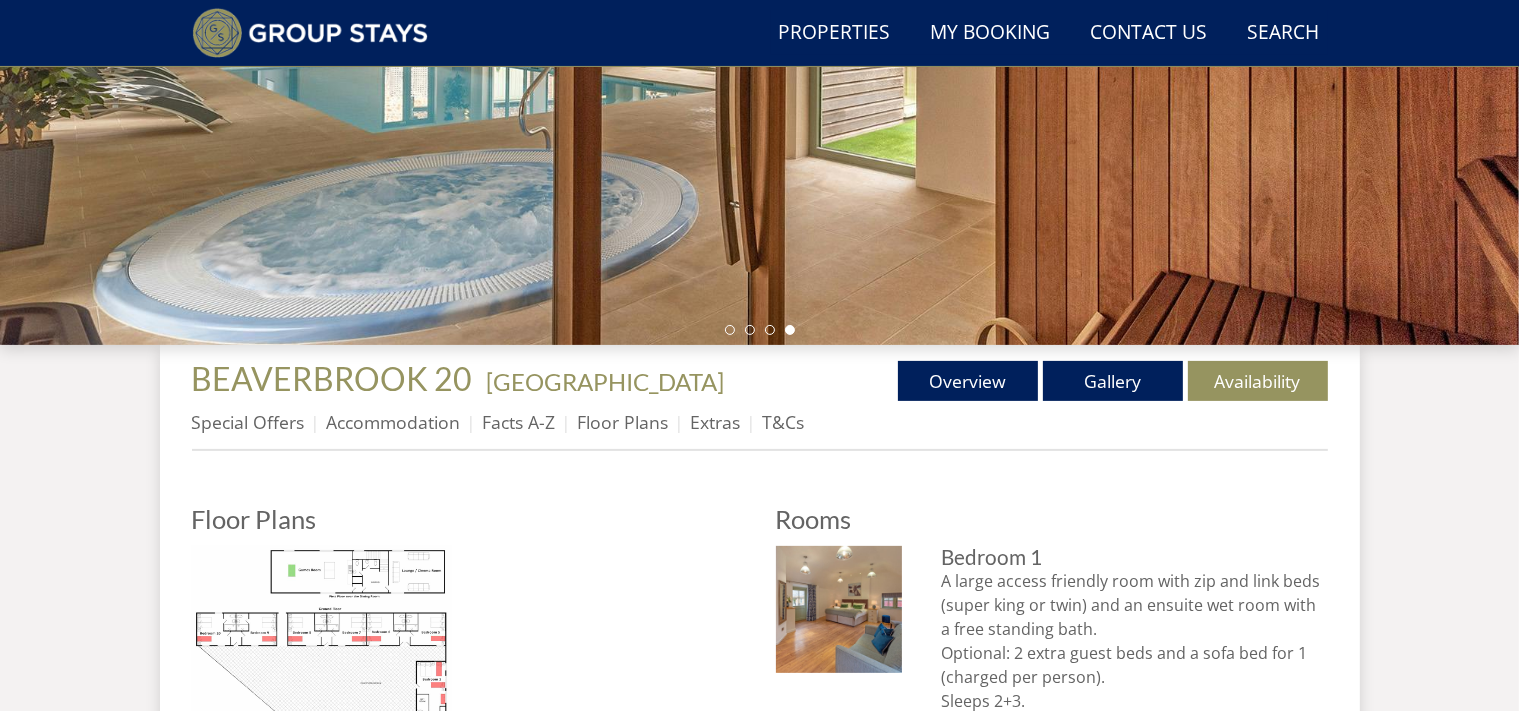scroll, scrollTop: 469, scrollLeft: 0, axis: vertical 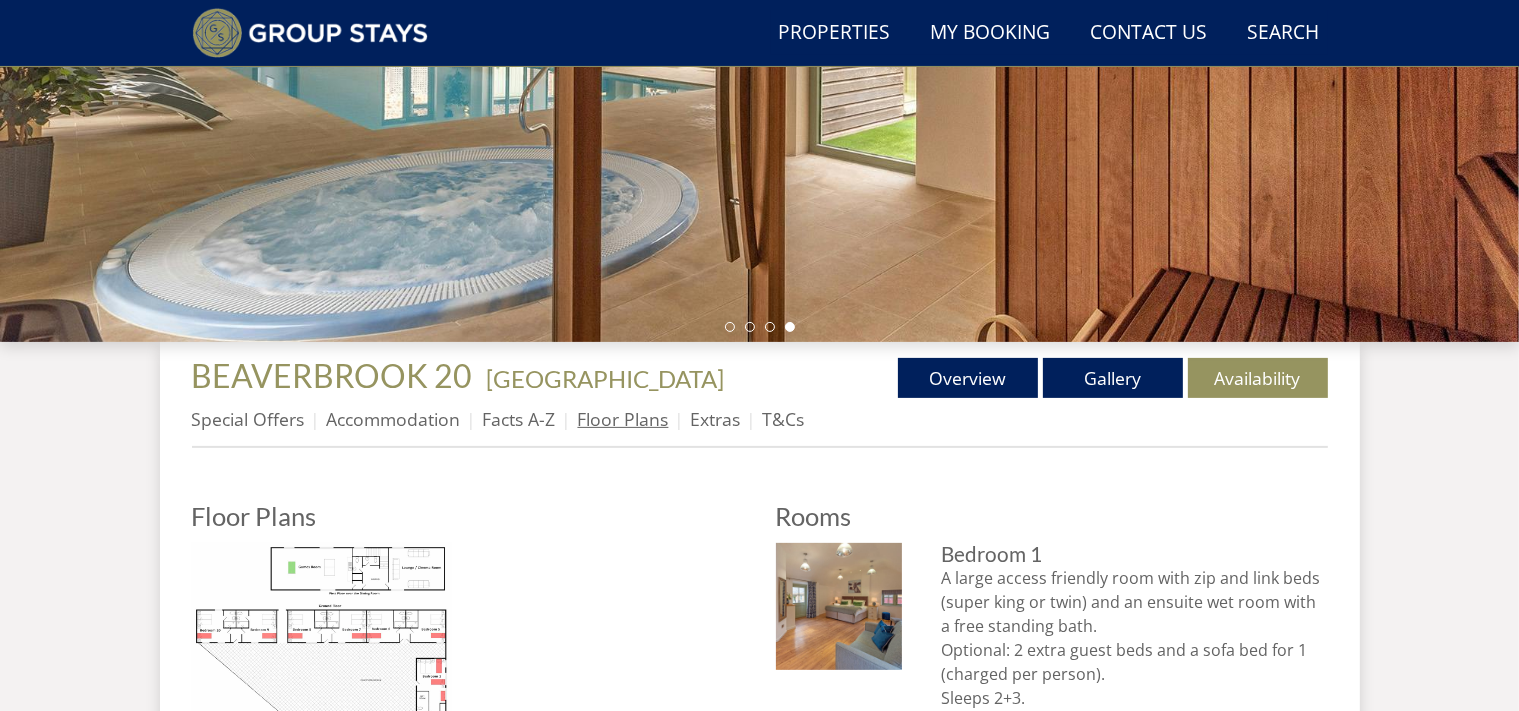 click on "Floor Plans" at bounding box center [623, 419] 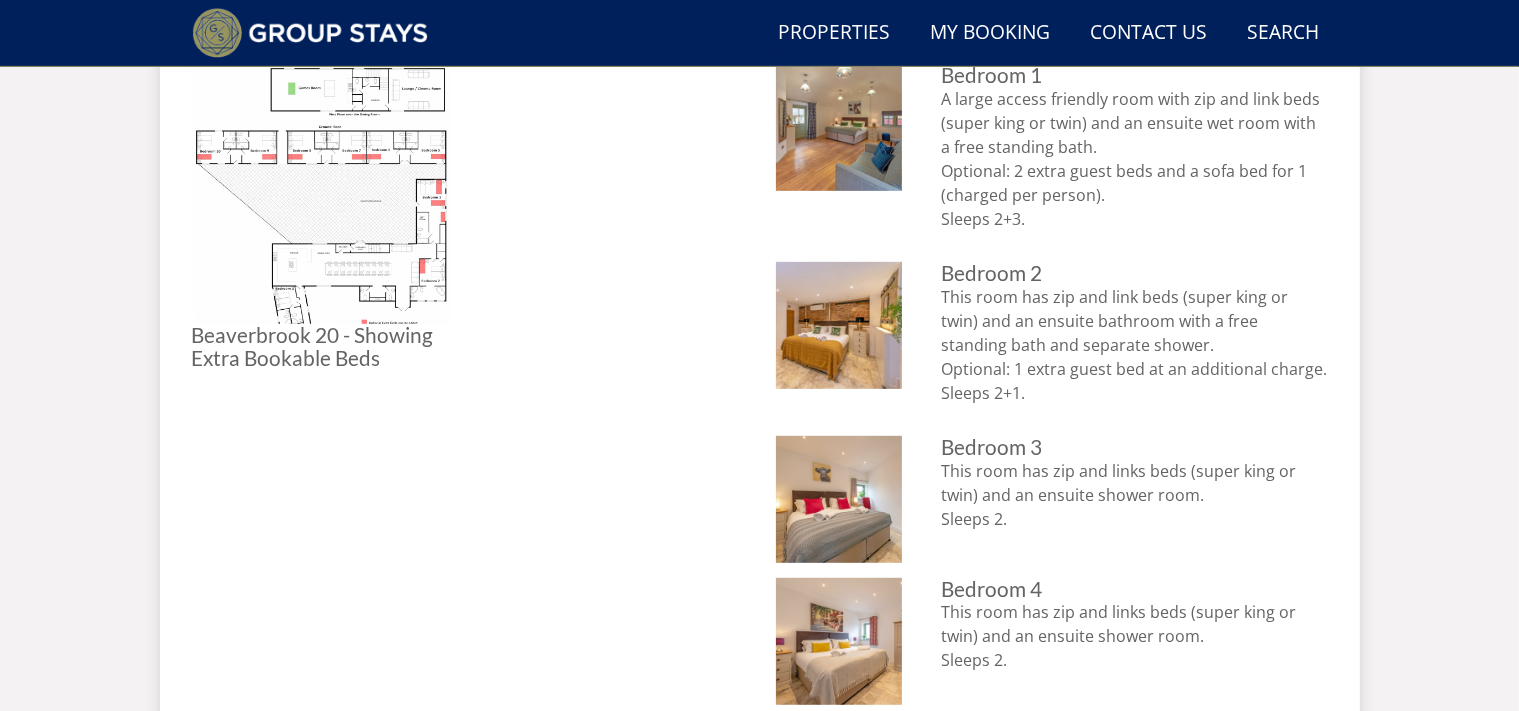 scroll, scrollTop: 835, scrollLeft: 0, axis: vertical 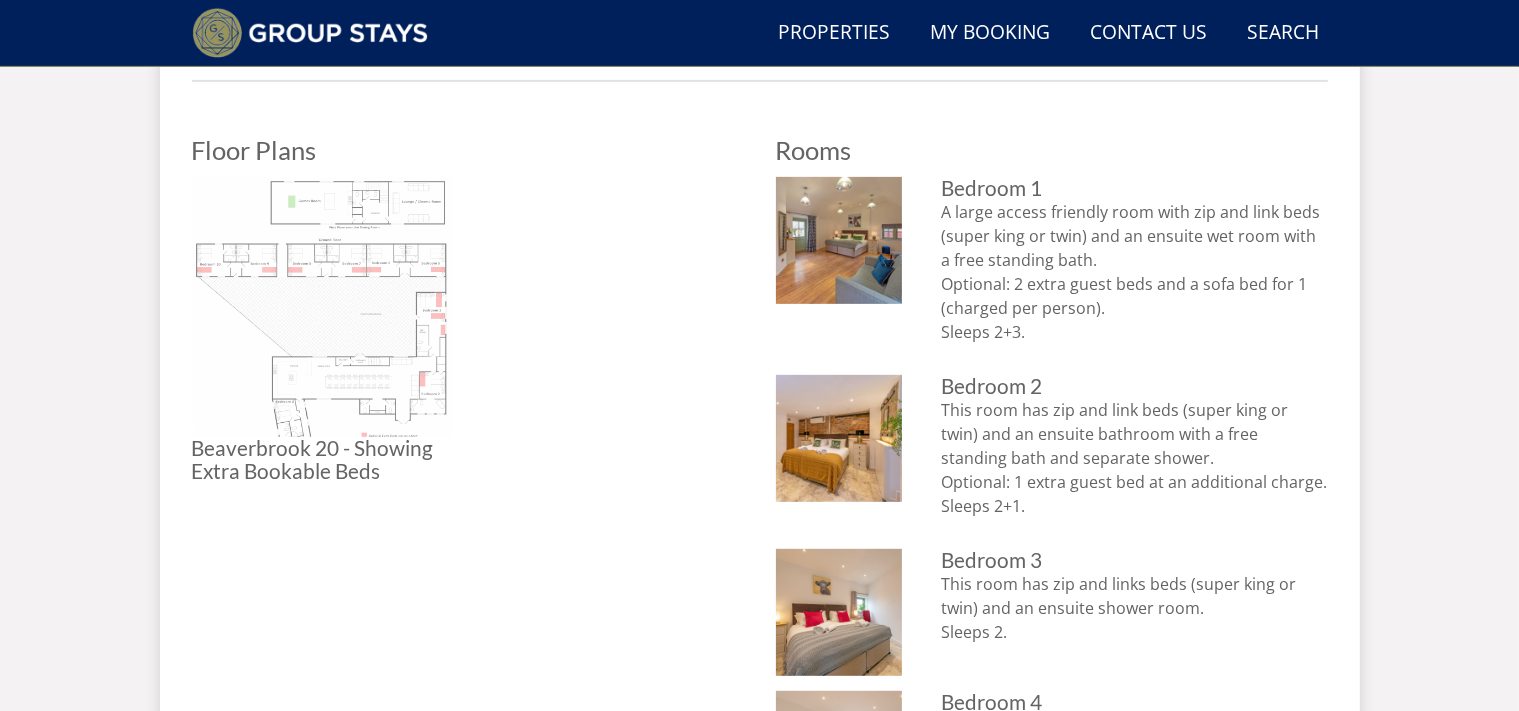 click at bounding box center (322, 307) 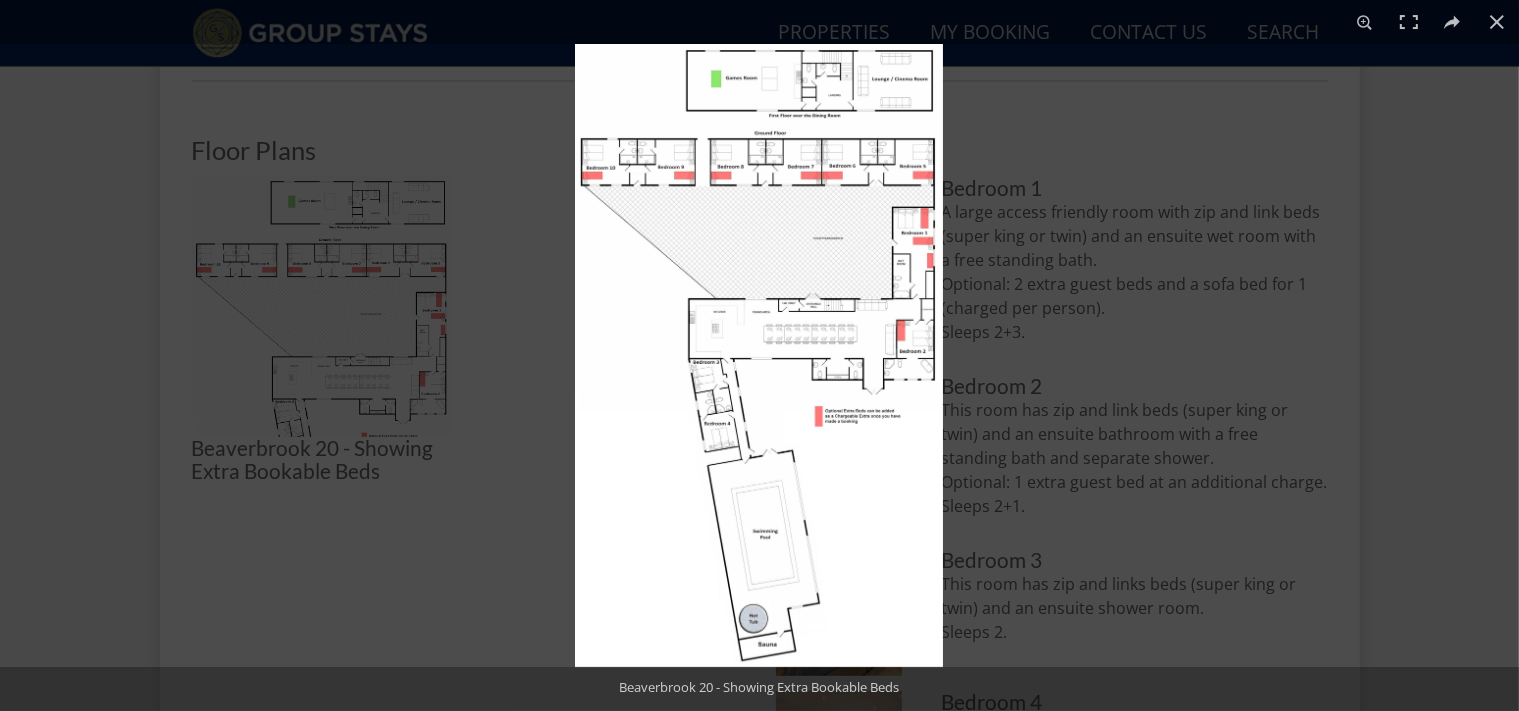 click at bounding box center [759, 355] 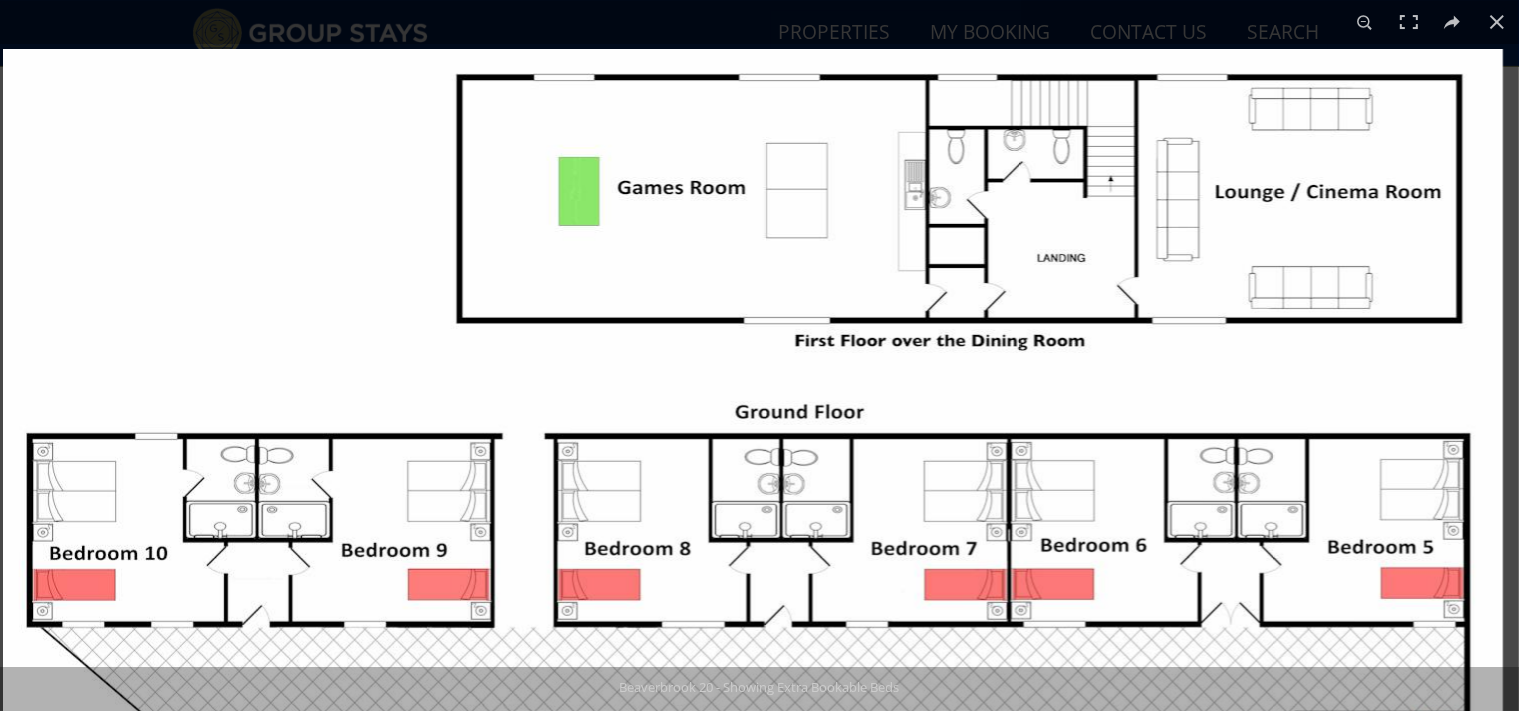 drag, startPoint x: 1048, startPoint y: 198, endPoint x: 1032, endPoint y: 476, distance: 278.46005 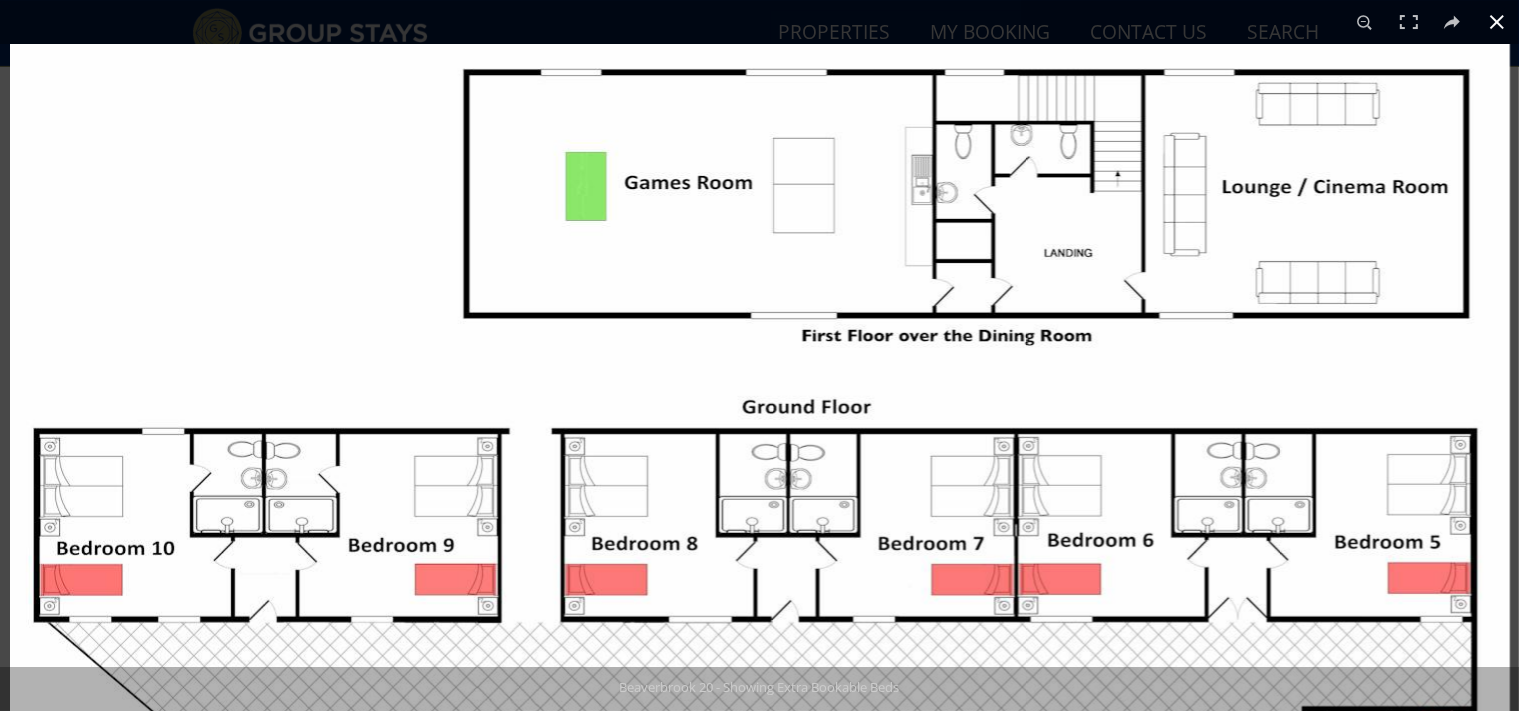 click at bounding box center (1497, 22) 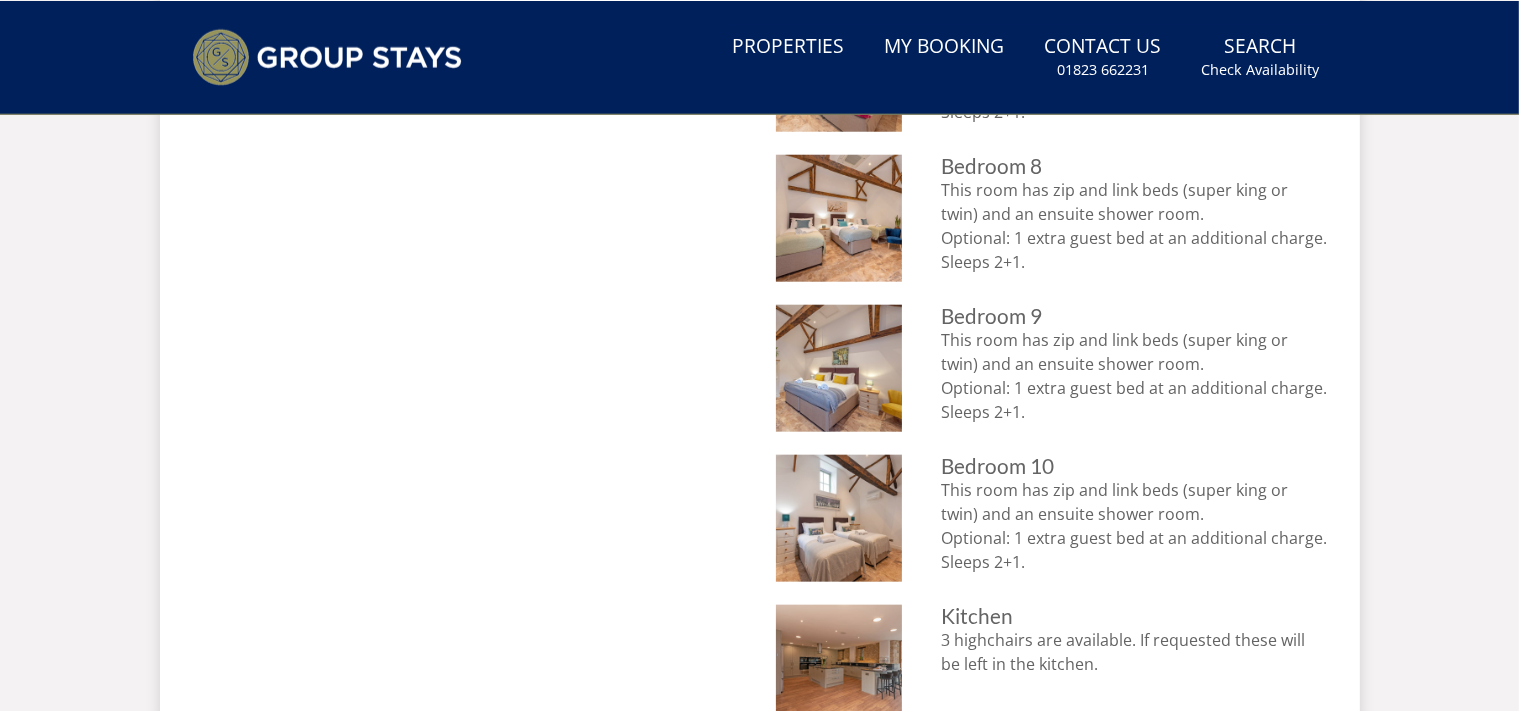 scroll, scrollTop: 0, scrollLeft: 0, axis: both 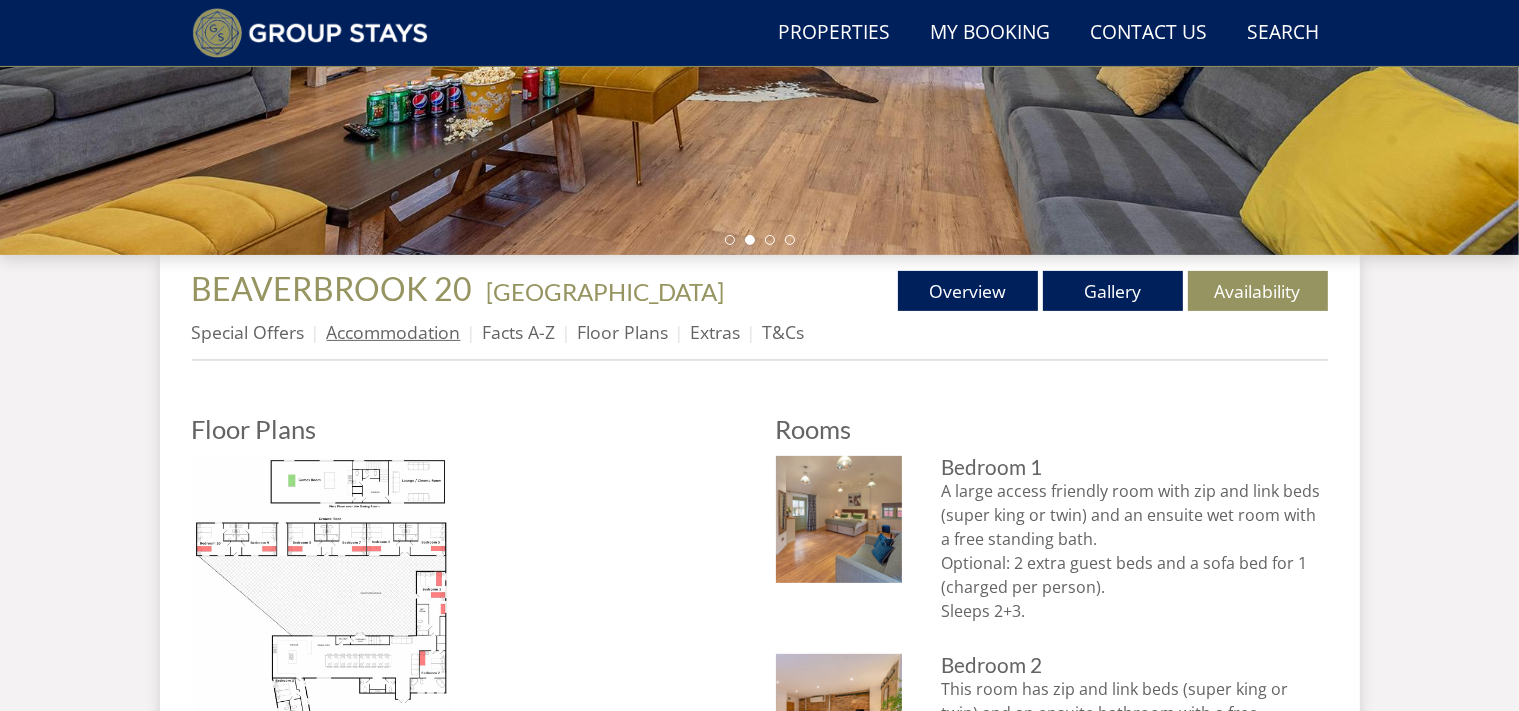 click on "Accommodation" at bounding box center [394, 332] 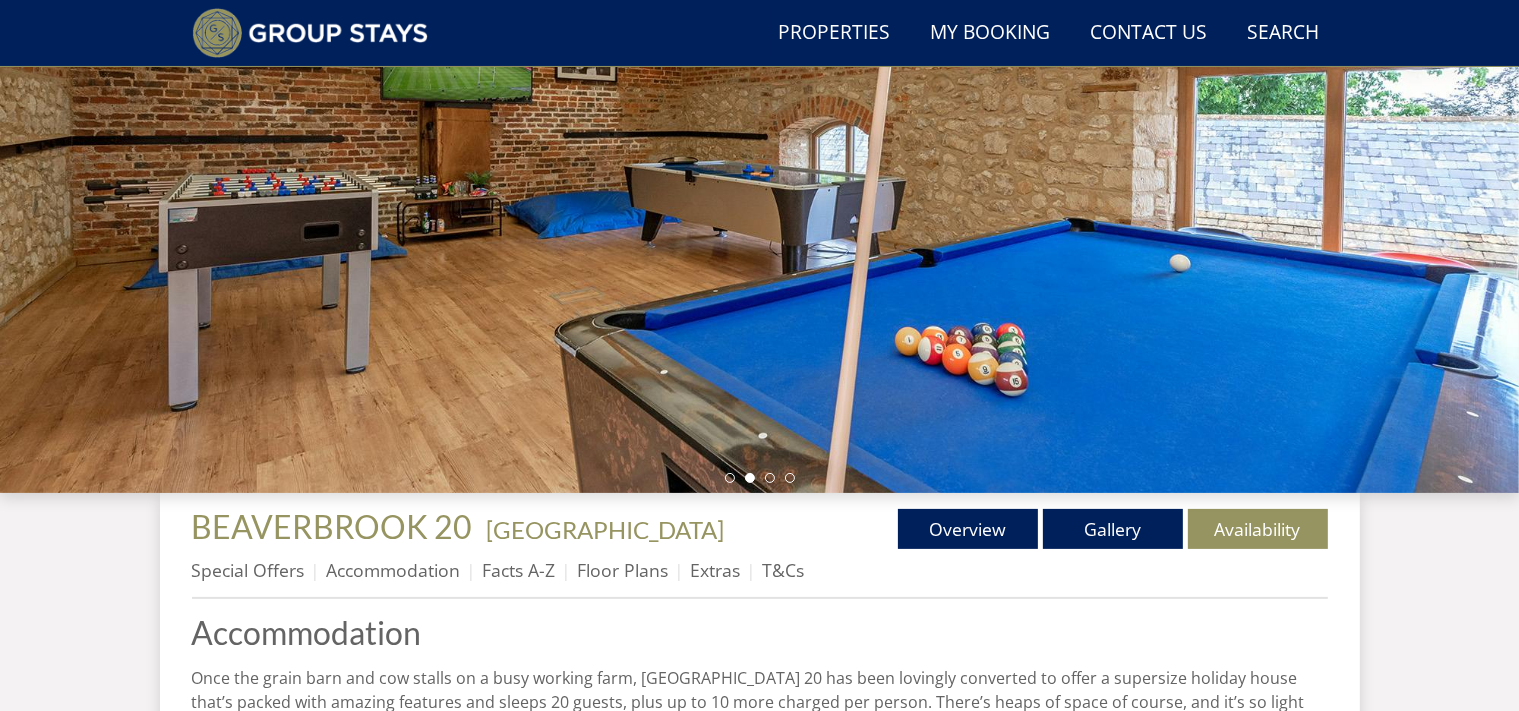 scroll, scrollTop: 319, scrollLeft: 0, axis: vertical 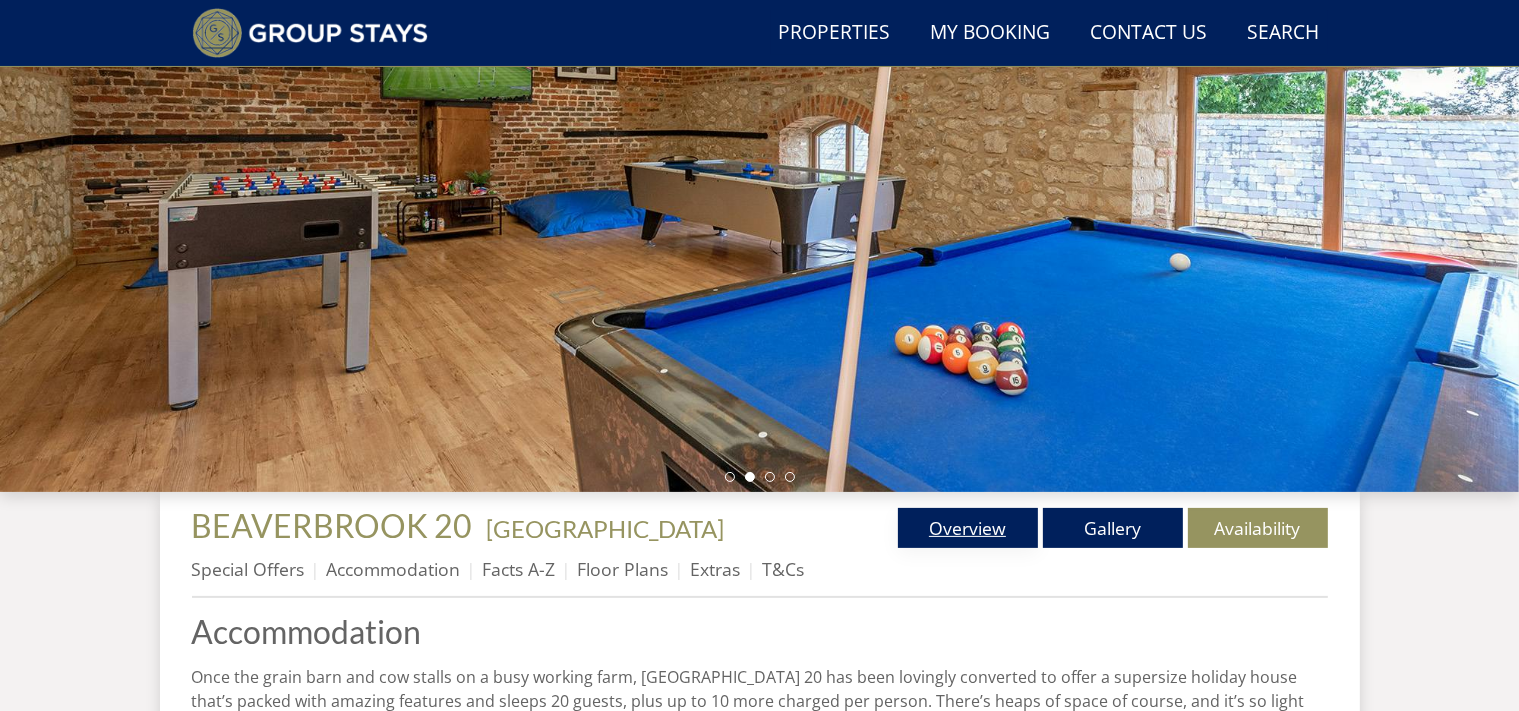 click on "Overview" at bounding box center (968, 528) 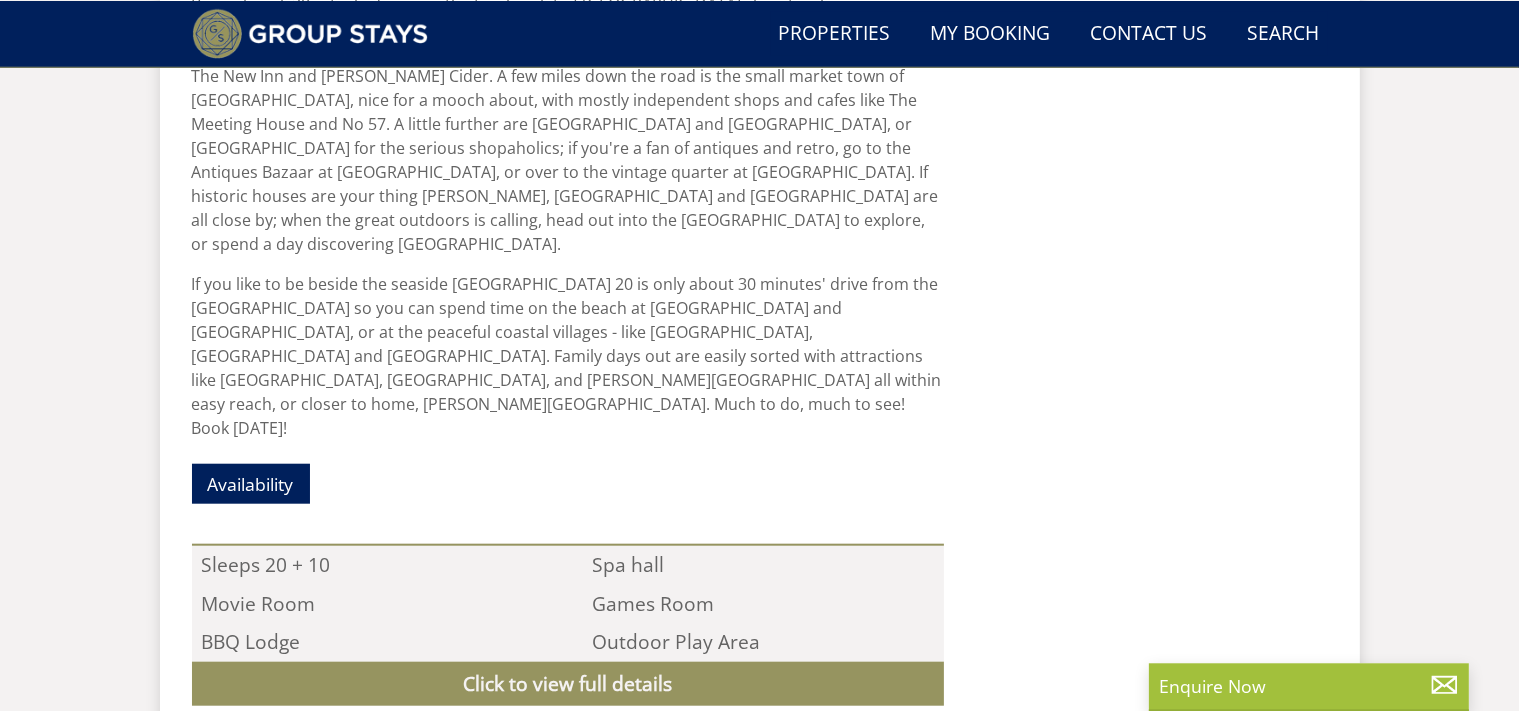 scroll, scrollTop: 2287, scrollLeft: 0, axis: vertical 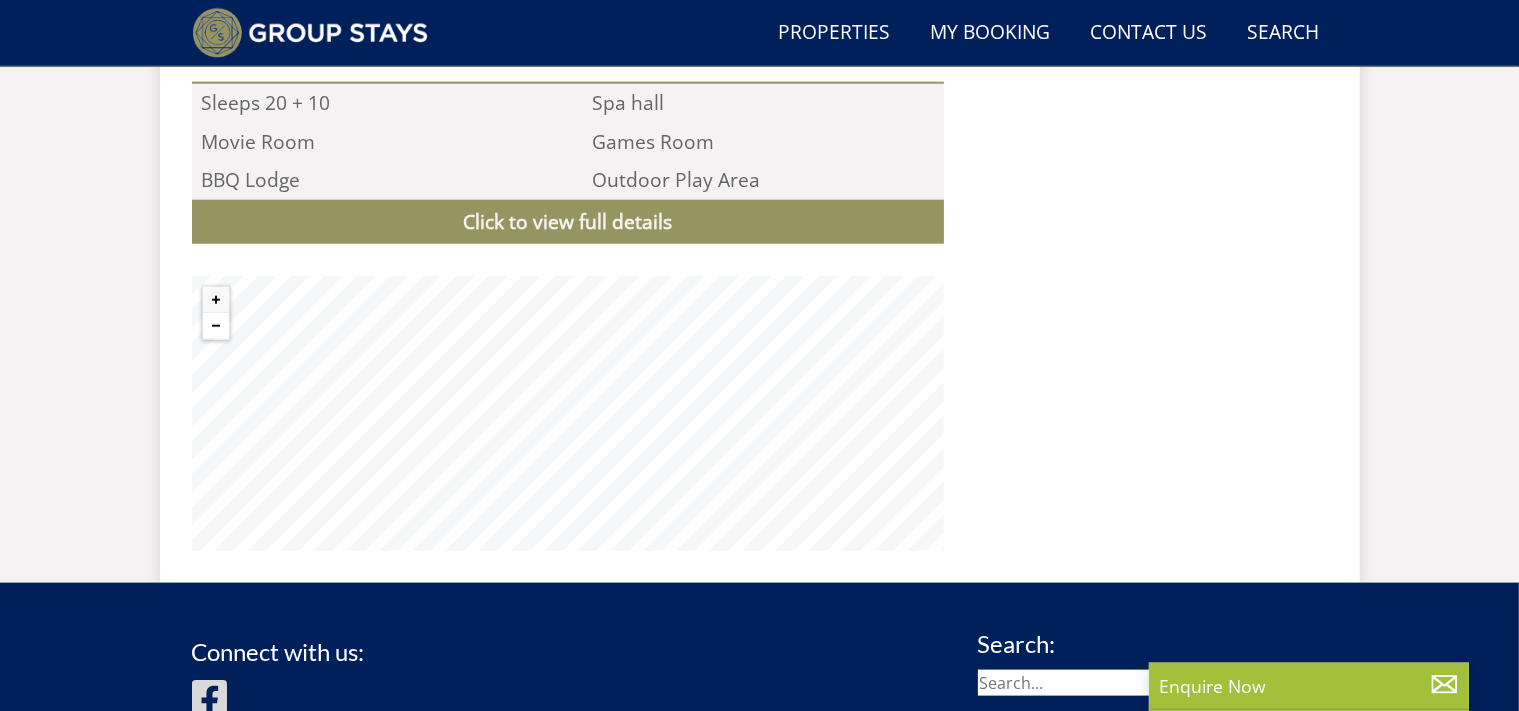 click at bounding box center (216, 326) 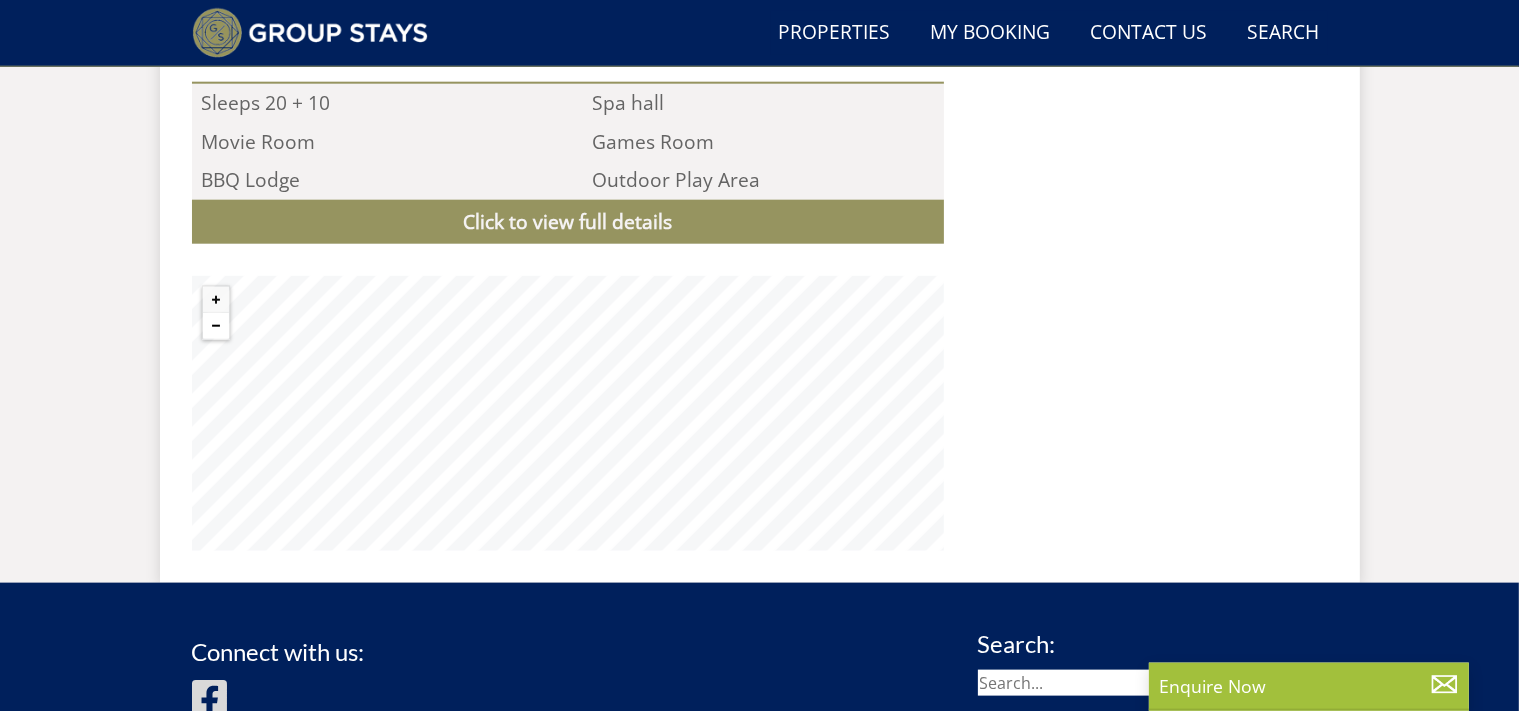 click at bounding box center (216, 326) 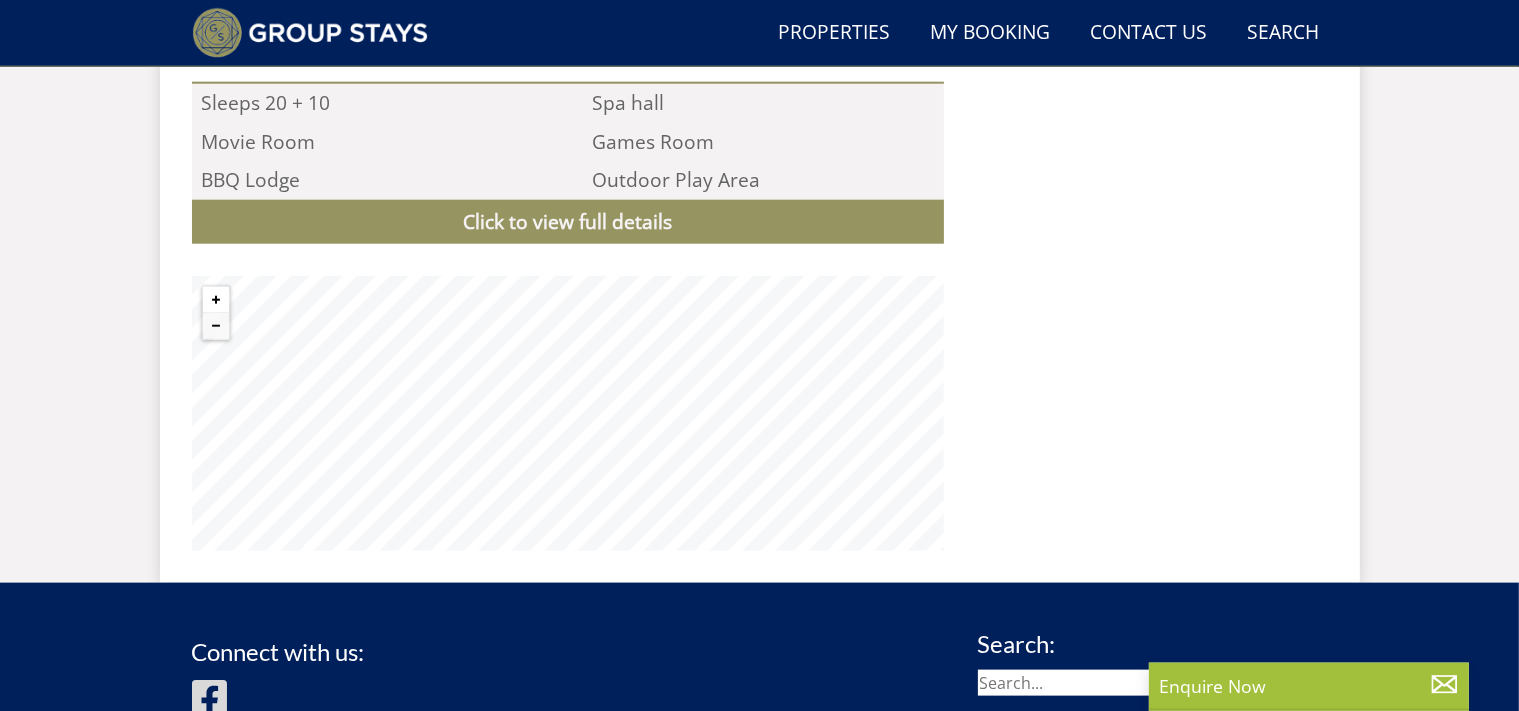 click at bounding box center [216, 300] 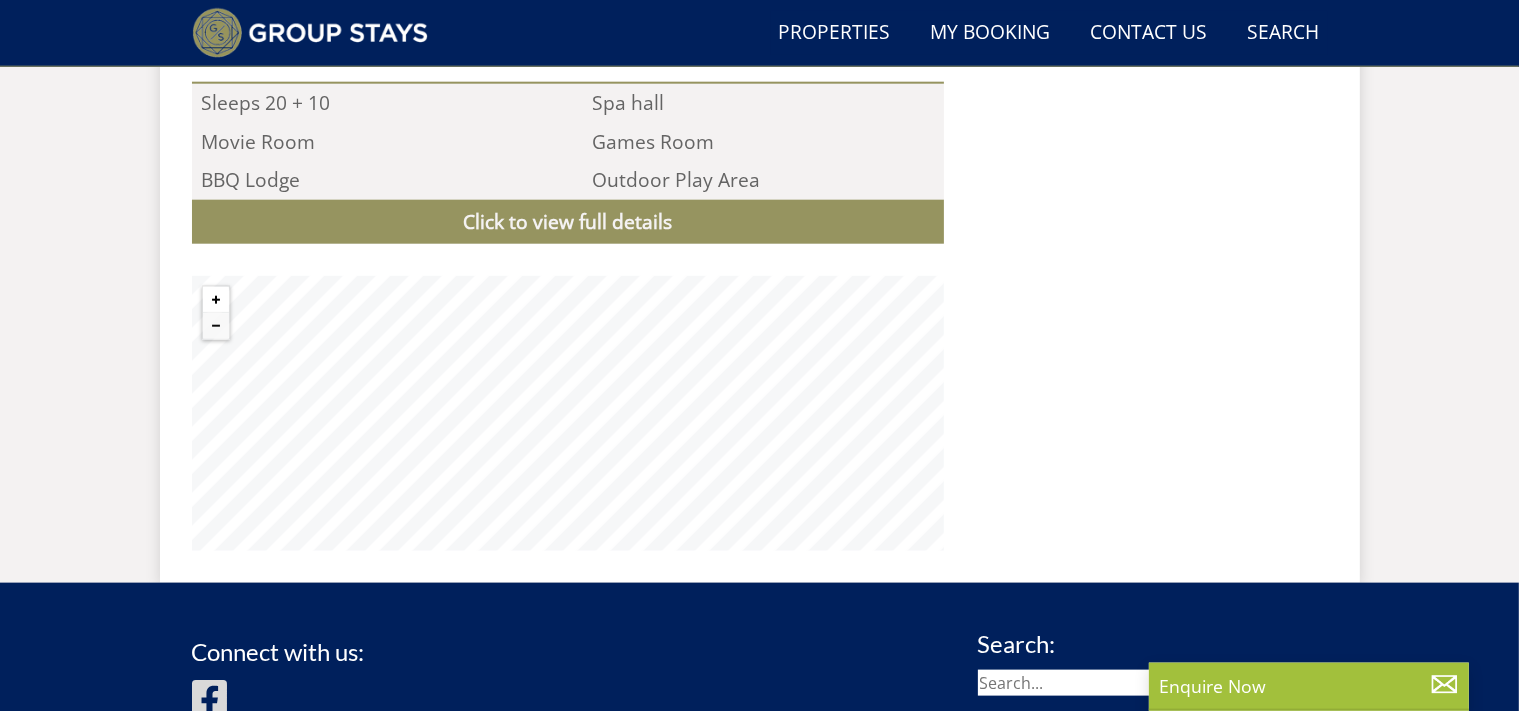 click at bounding box center [216, 300] 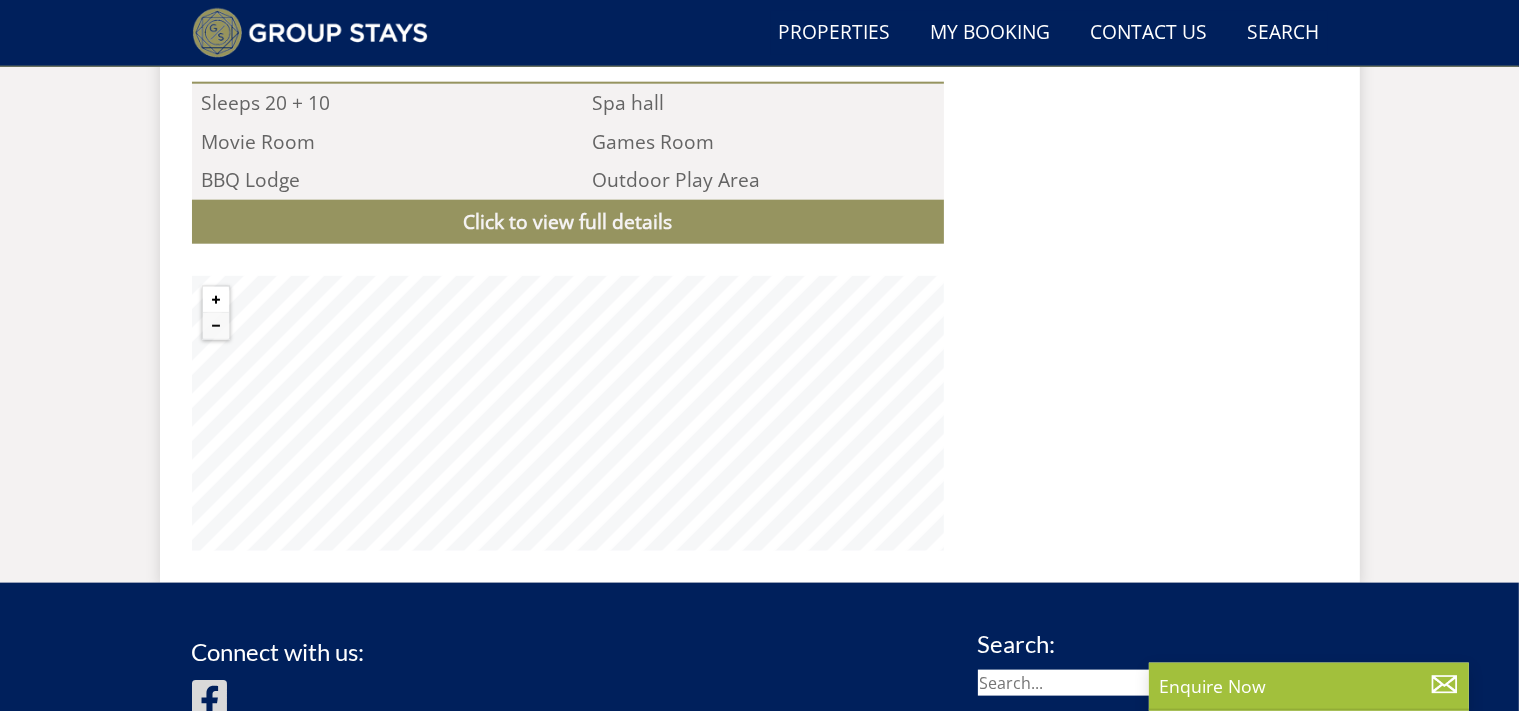 click at bounding box center [216, 300] 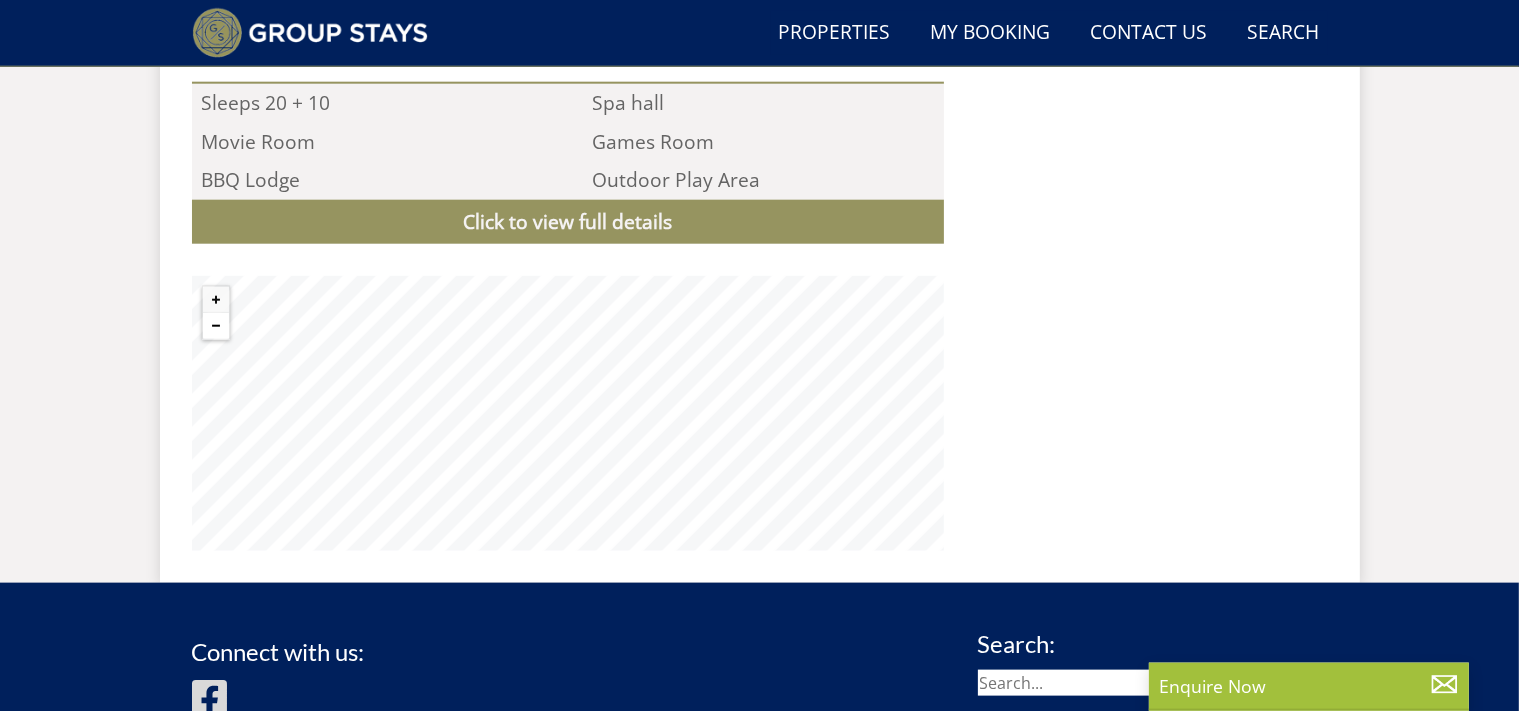 click at bounding box center [216, 326] 